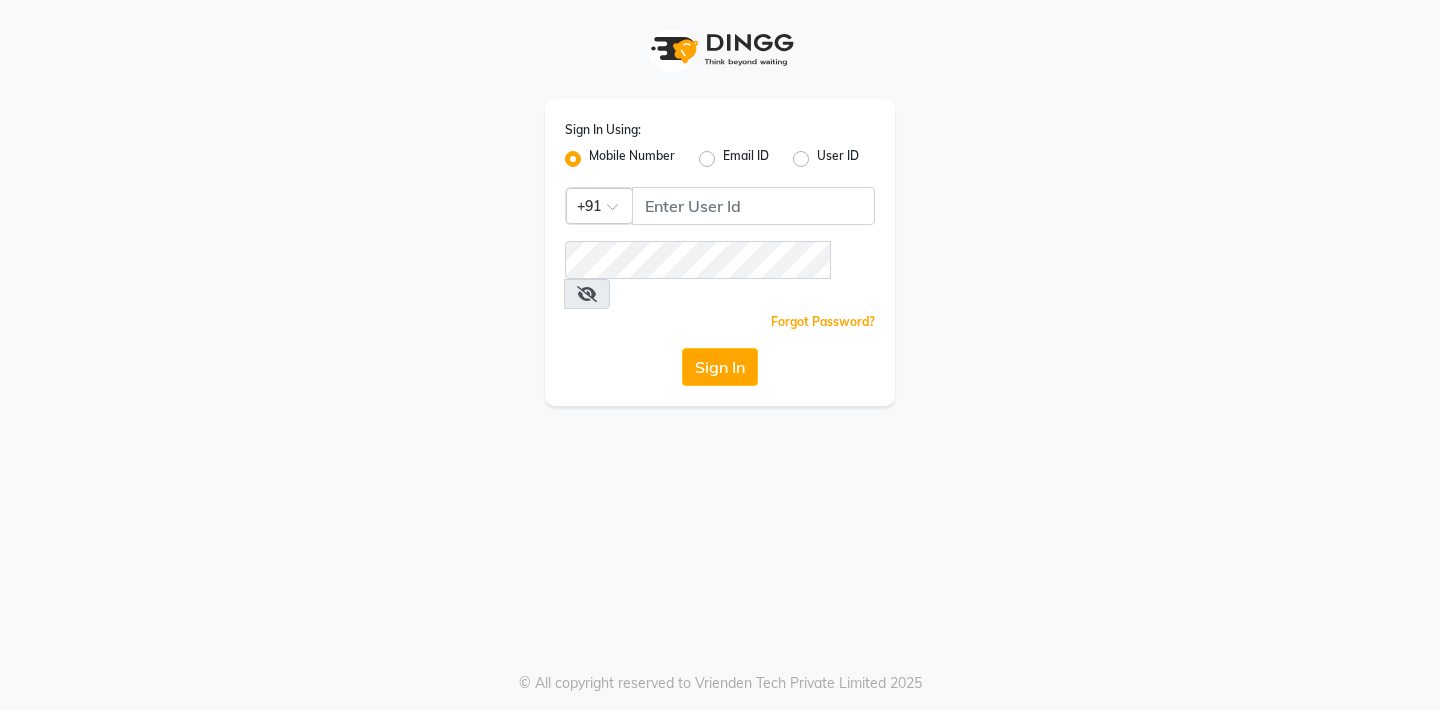 scroll, scrollTop: 0, scrollLeft: 0, axis: both 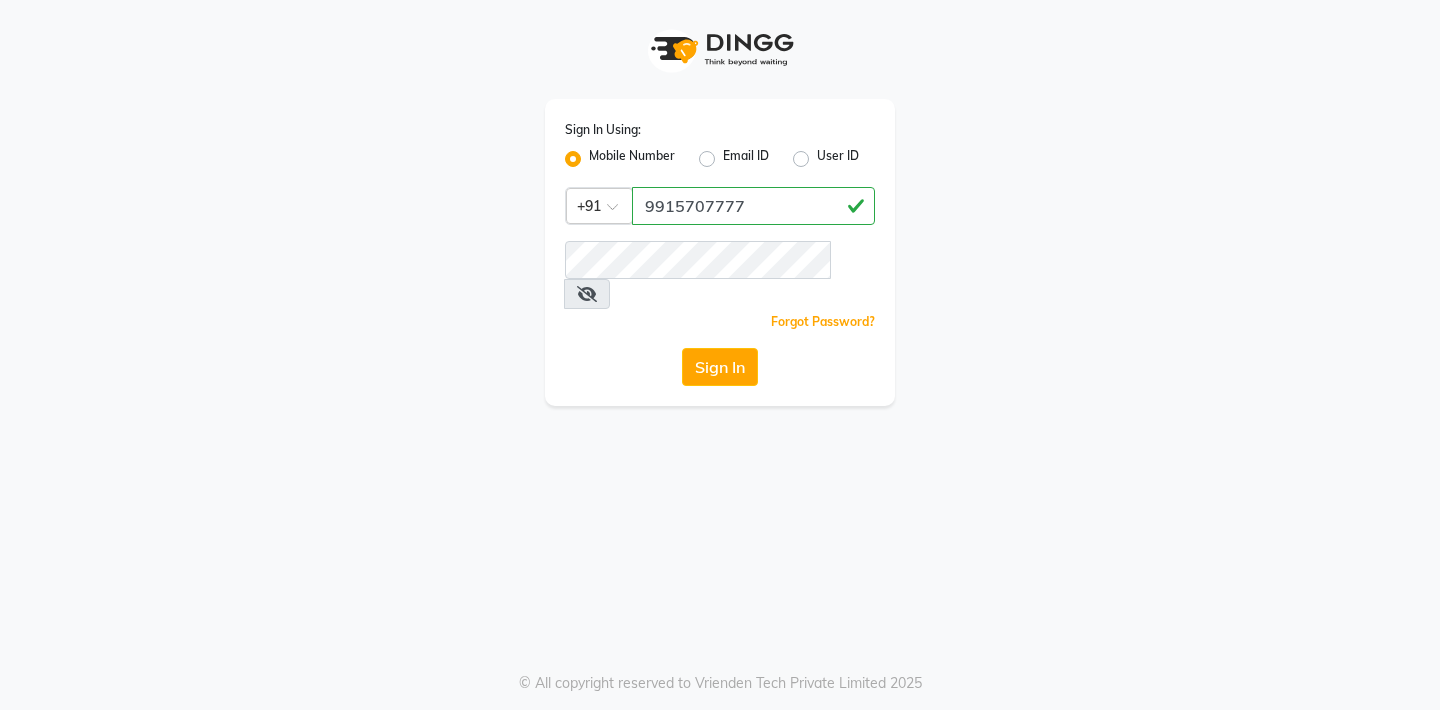 drag, startPoint x: 746, startPoint y: 210, endPoint x: 642, endPoint y: 205, distance: 104.120125 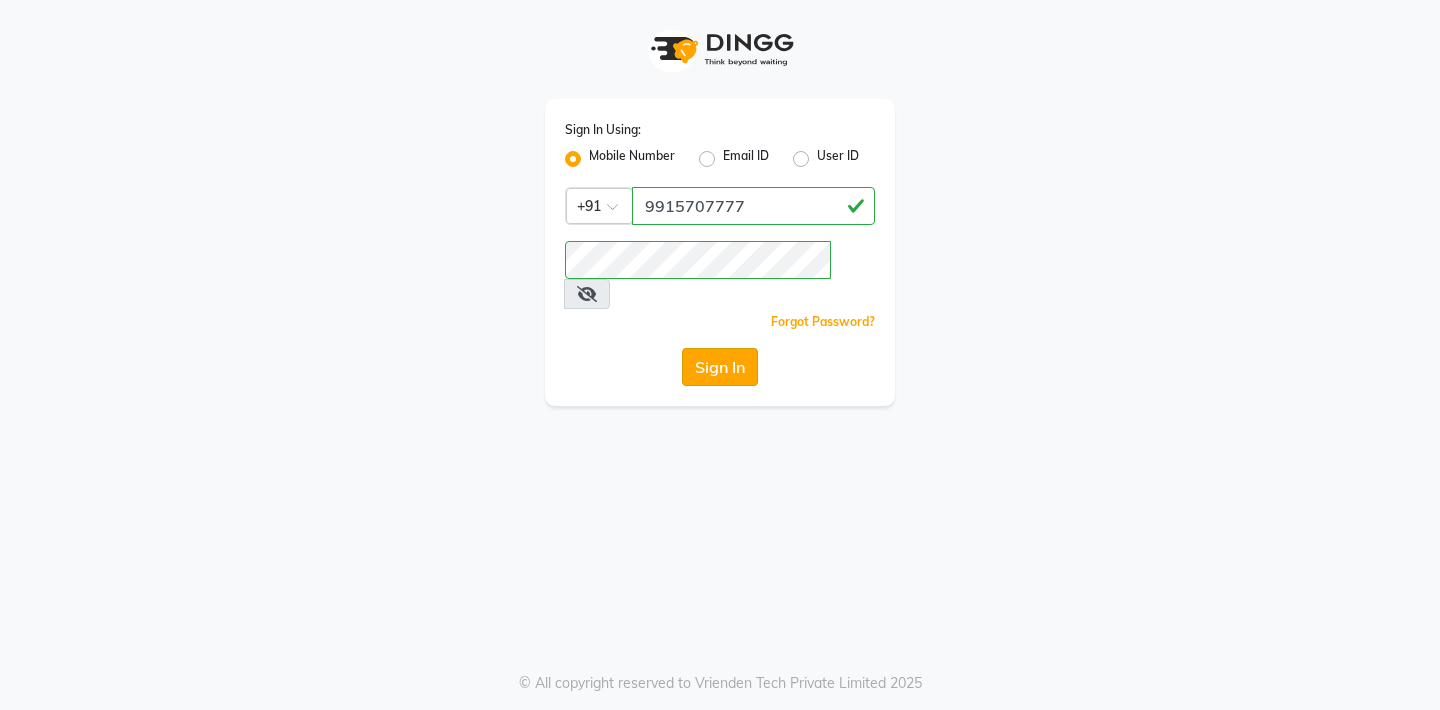 click on "Sign In" 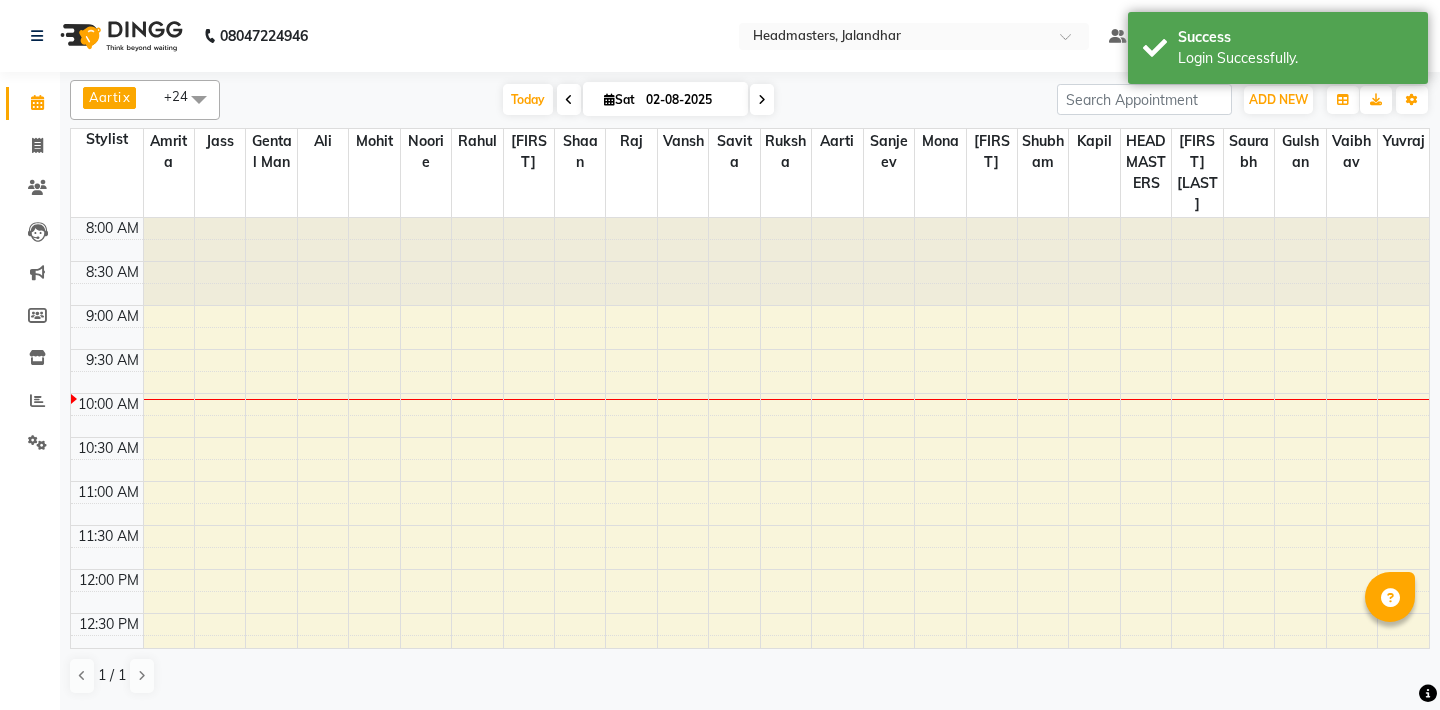 scroll, scrollTop: 108, scrollLeft: 0, axis: vertical 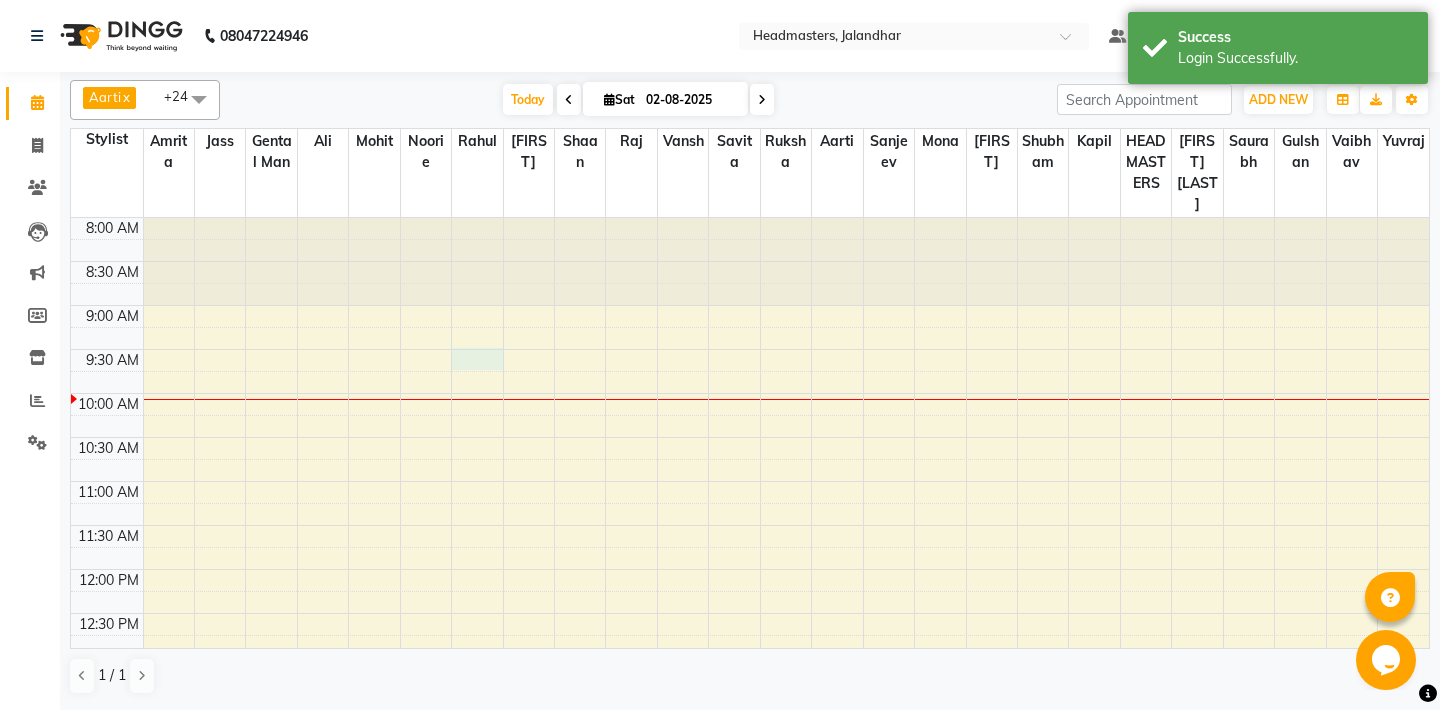 click on "8:00 AM 8:30 AM 9:00 AM 9:30 AM 10:00 AM 10:30 AM 11:00 AM 11:30 AM 12:00 PM 12:30 PM 1:00 PM 1:30 PM 2:00 PM 2:30 PM 3:00 PM 3:30 PM 4:00 PM 4:30 PM 5:00 PM 5:30 PM 6:00 PM 6:30 PM 7:00 PM 7:30 PM 8:00 PM 8:30 PM 9:00 PM 9:30 PM" at bounding box center (750, 833) 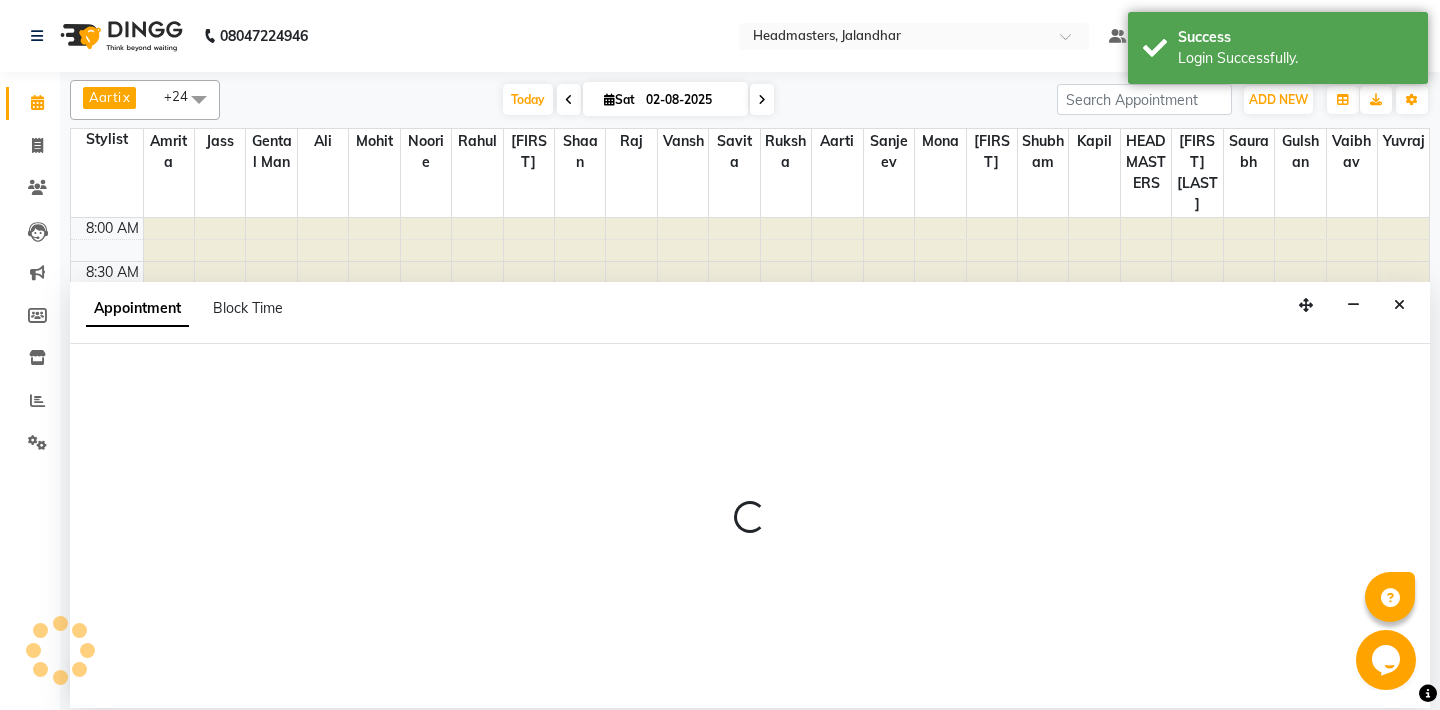 select on "60725" 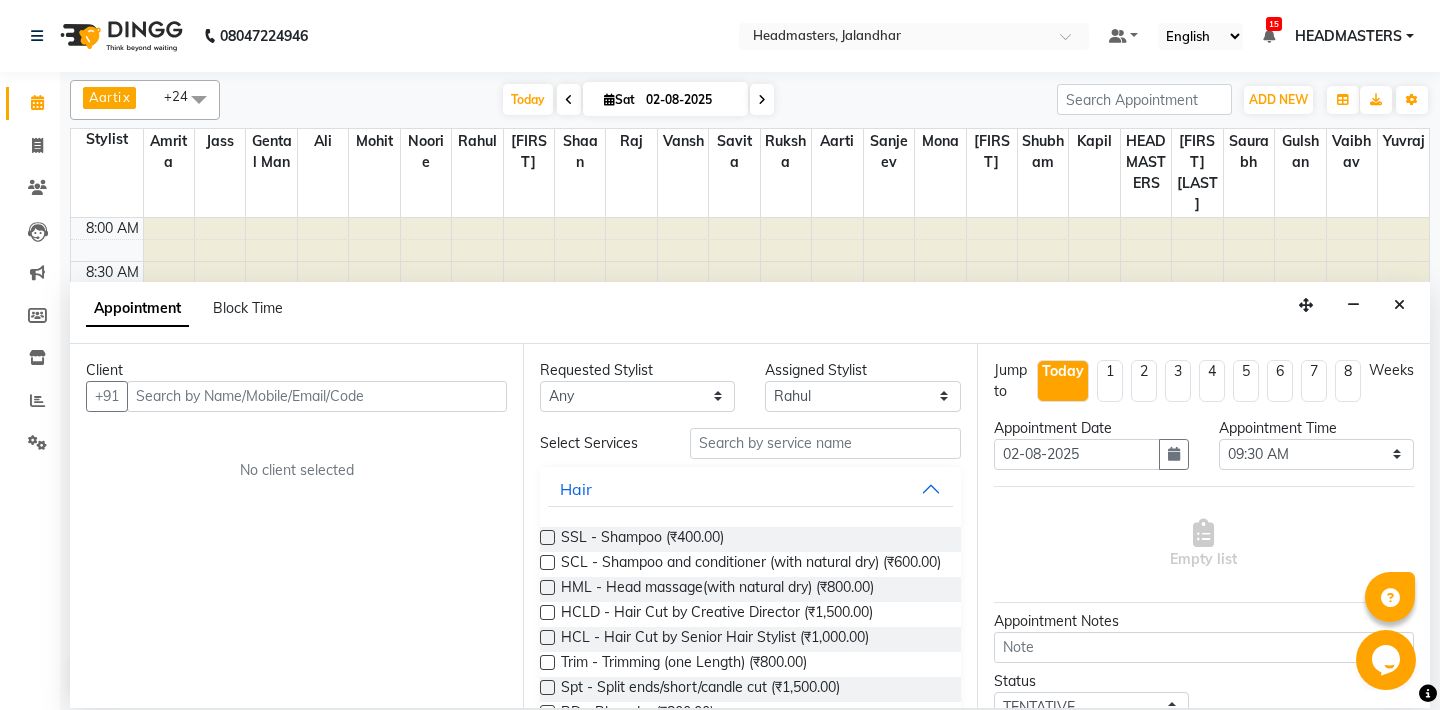 click at bounding box center (317, 396) 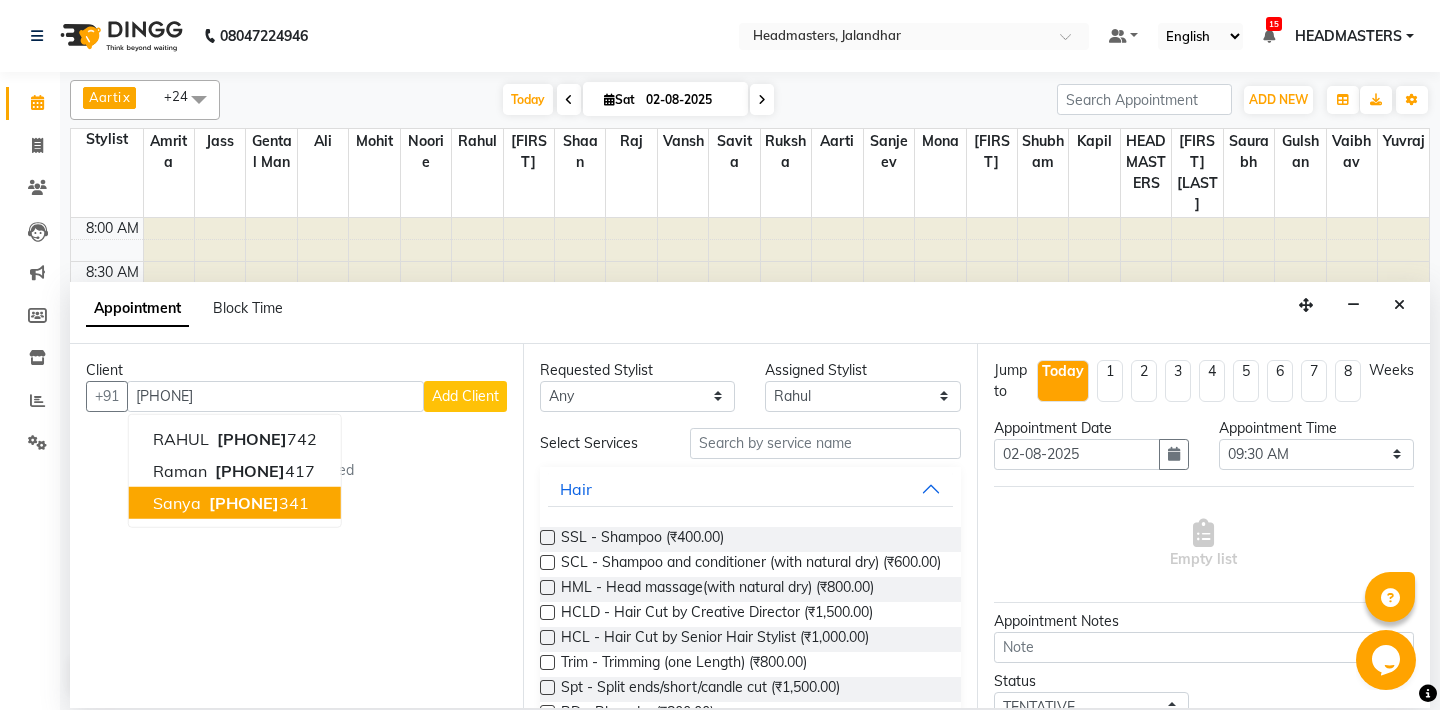 drag, startPoint x: 216, startPoint y: 506, endPoint x: 626, endPoint y: 524, distance: 410.39493 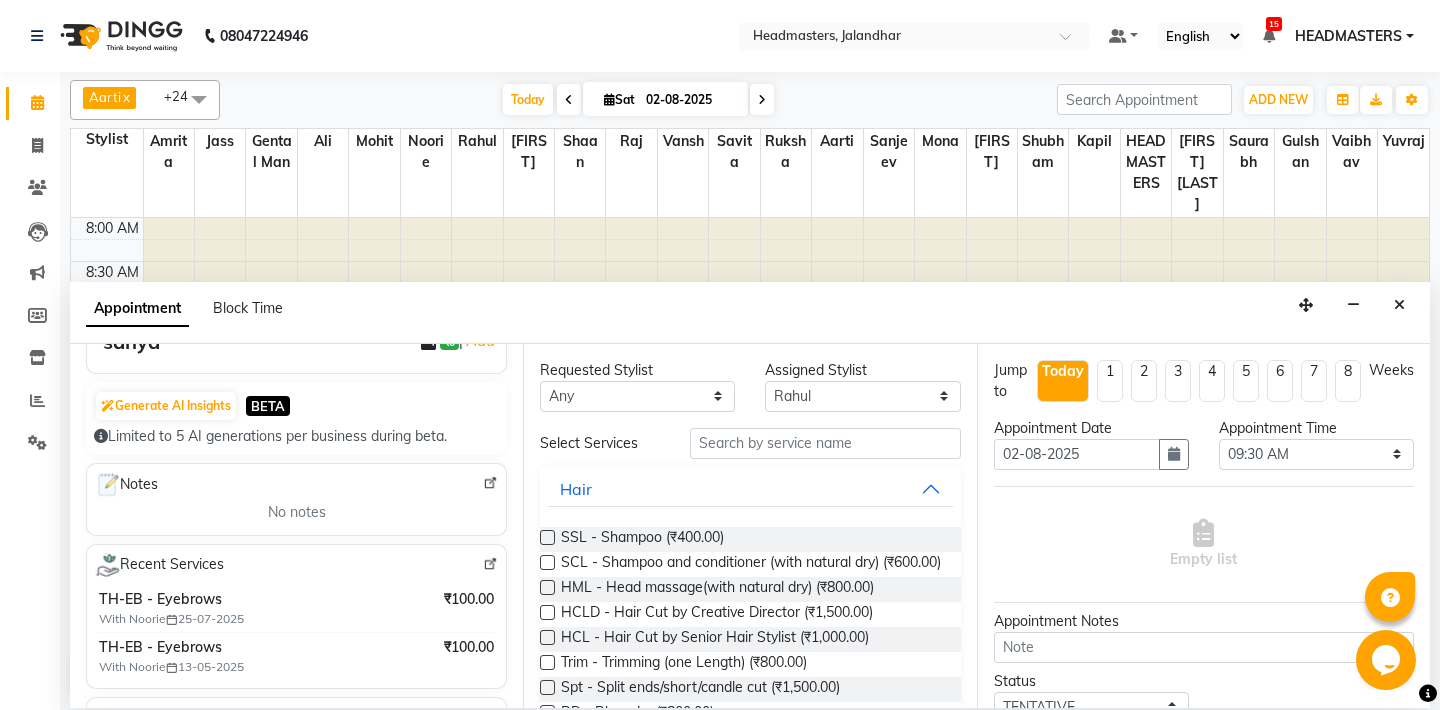 scroll, scrollTop: 0, scrollLeft: 0, axis: both 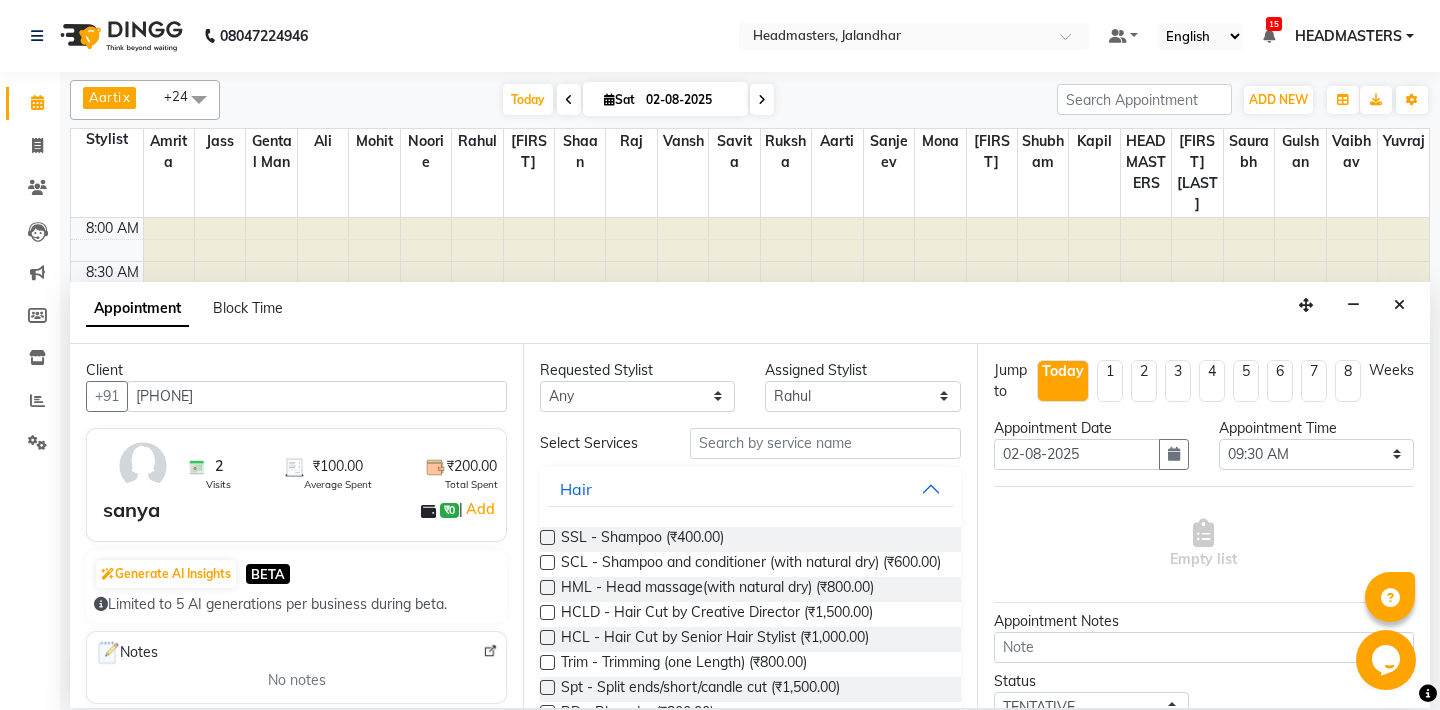 type on "[PHONE]" 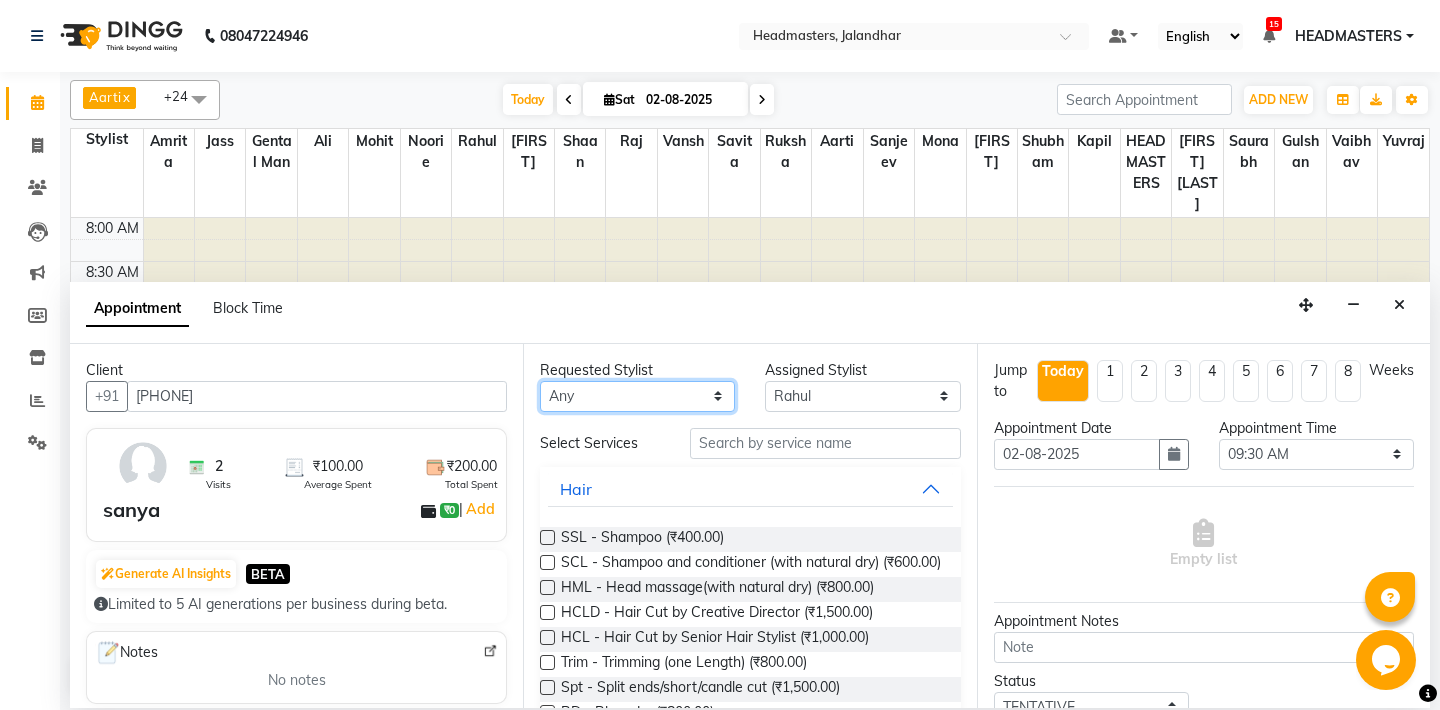 click on "Any [FIRST] [FIRST] [FIRST] [FIRST] [FIRST] [FIRST] [FIRST] [FIRST] [FIRST] [FIRST] [FIRST] [FIRST] [FIRST] [FIRST] [FIRST] [FIRST] [FIRST] [FIRST] [FIRST] [FIRST] [FIRST] [FIRST] [FIRST] [FIRST]" at bounding box center (637, 396) 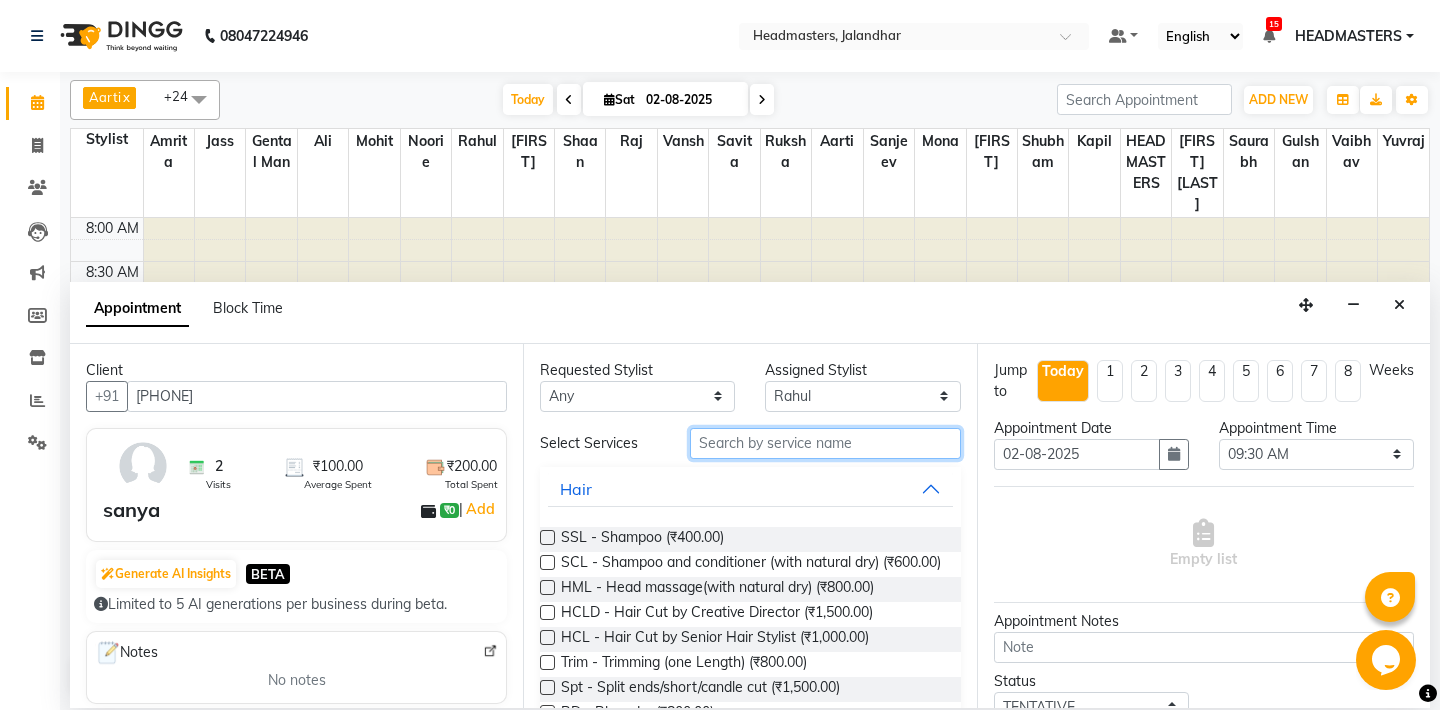 click at bounding box center (825, 443) 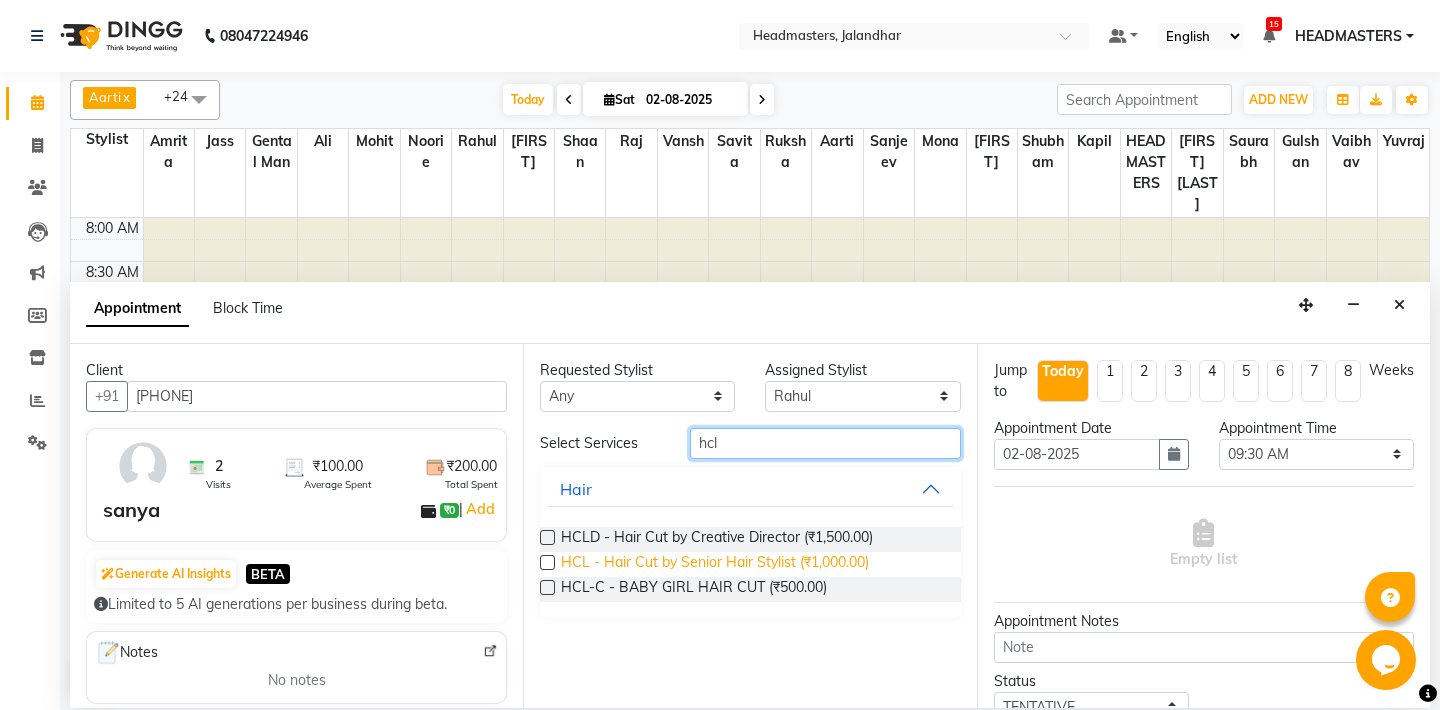 type on "hcl" 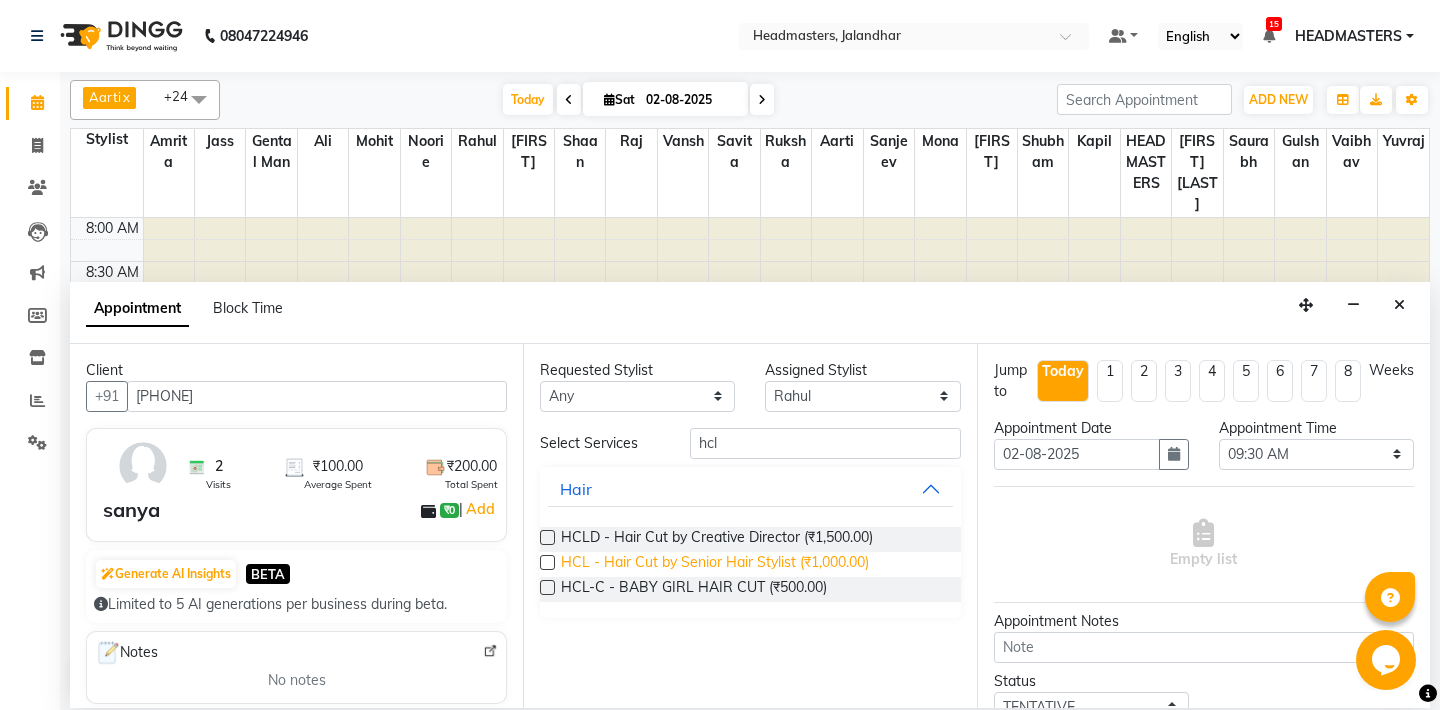 click on "HCL - Hair Cut by Senior Hair Stylist (₹1,000.00)" at bounding box center (715, 564) 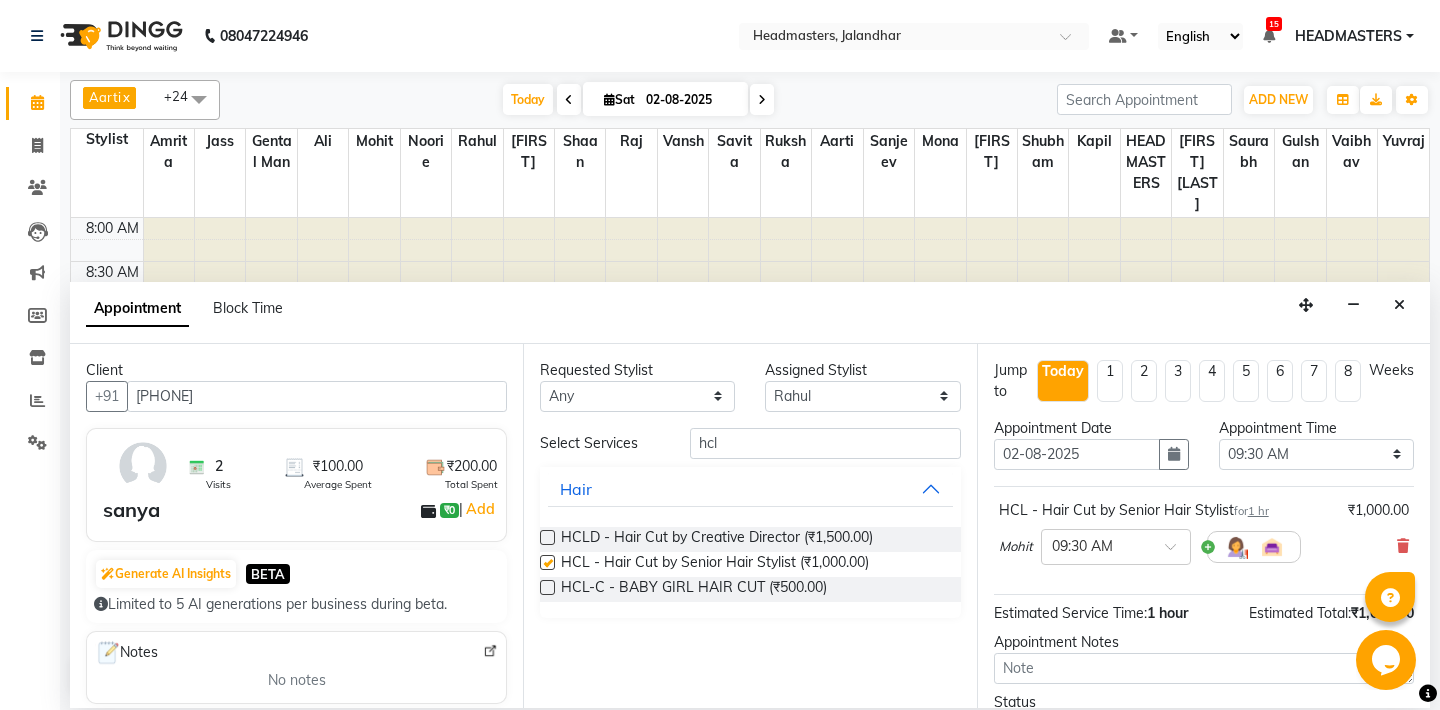 checkbox on "false" 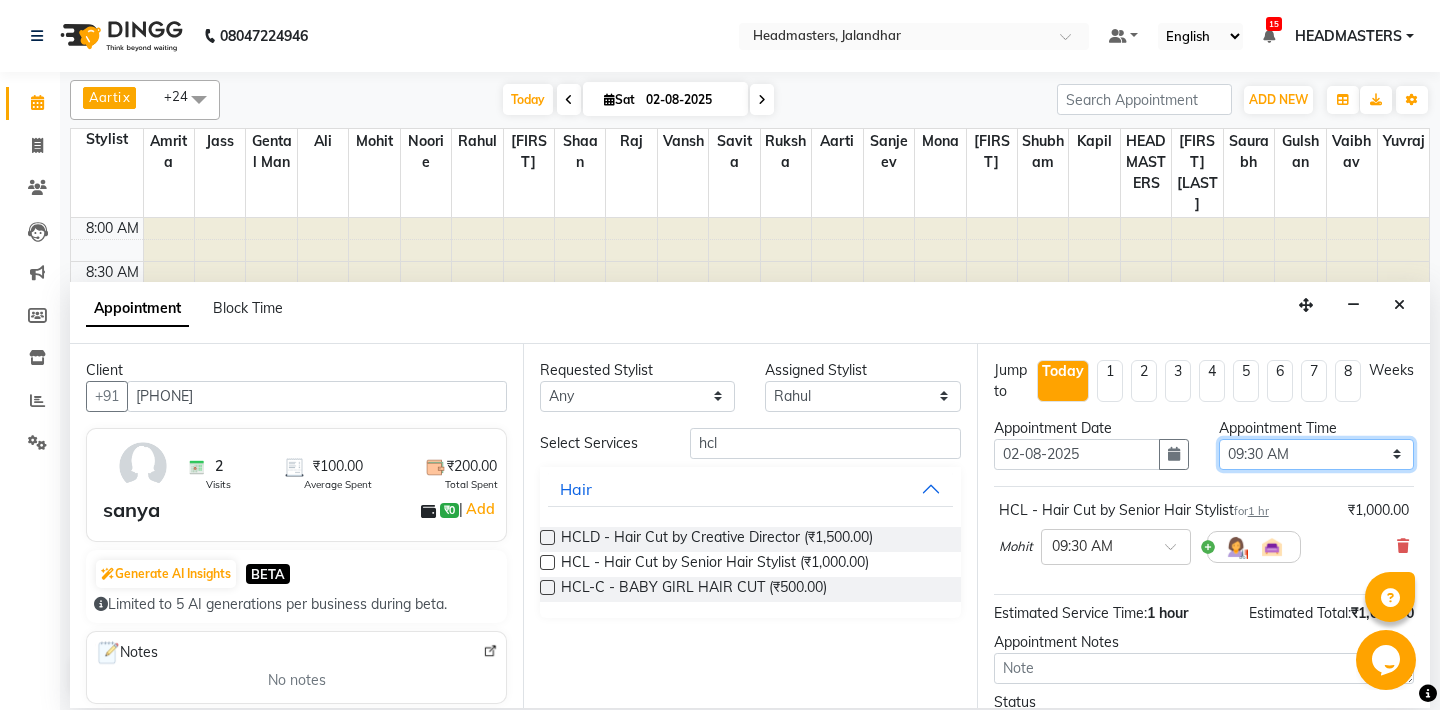 click on "Select 09:00 AM 09:15 AM 09:30 AM 09:45 AM 10:00 AM 10:15 AM 10:30 AM 10:45 AM 11:00 AM 11:15 AM 11:30 AM 11:45 AM 12:00 PM 12:15 PM 12:30 PM 12:45 PM 01:00 PM 01:15 PM 01:30 PM 01:45 PM 02:00 PM 02:15 PM 02:30 PM 02:45 PM 03:00 PM 03:15 PM 03:30 PM 03:45 PM 04:00 PM 04:15 PM 04:30 PM 04:45 PM 05:00 PM 05:15 PM 05:30 PM 05:45 PM 06:00 PM 06:15 PM 06:30 PM 06:45 PM 07:00 PM 07:15 PM 07:30 PM 07:45 PM 08:00 PM 08:15 PM 08:30 PM 08:45 PM 09:00 PM" at bounding box center (1316, 454) 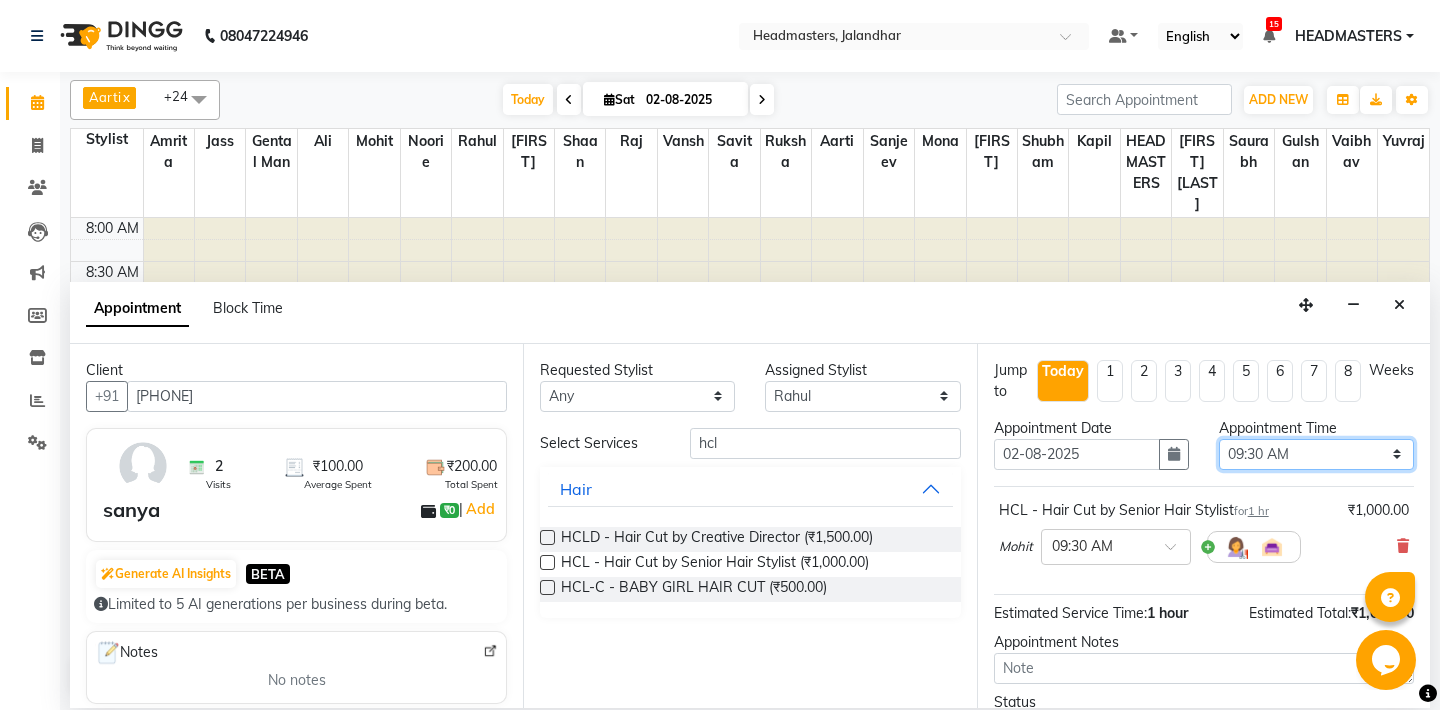 select on "600" 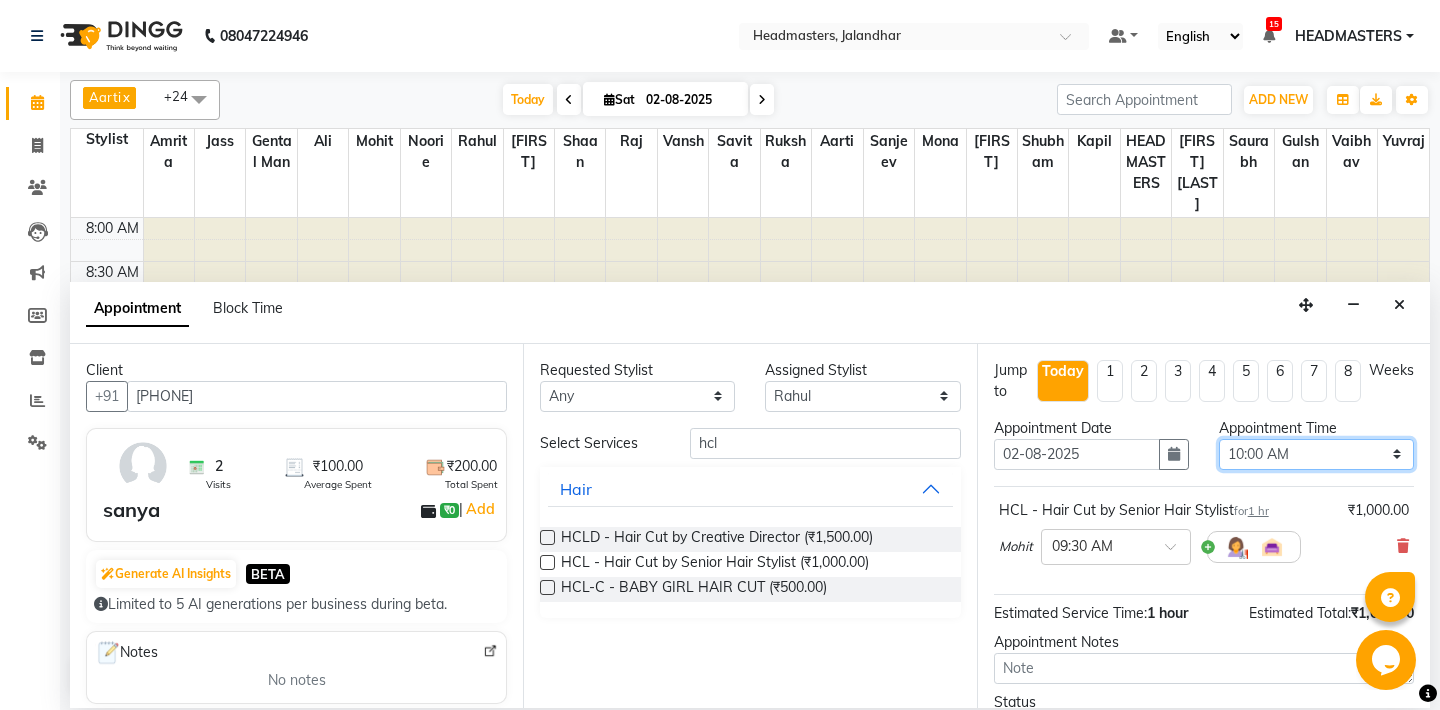 click on "10:00 AM" at bounding box center [0, 0] 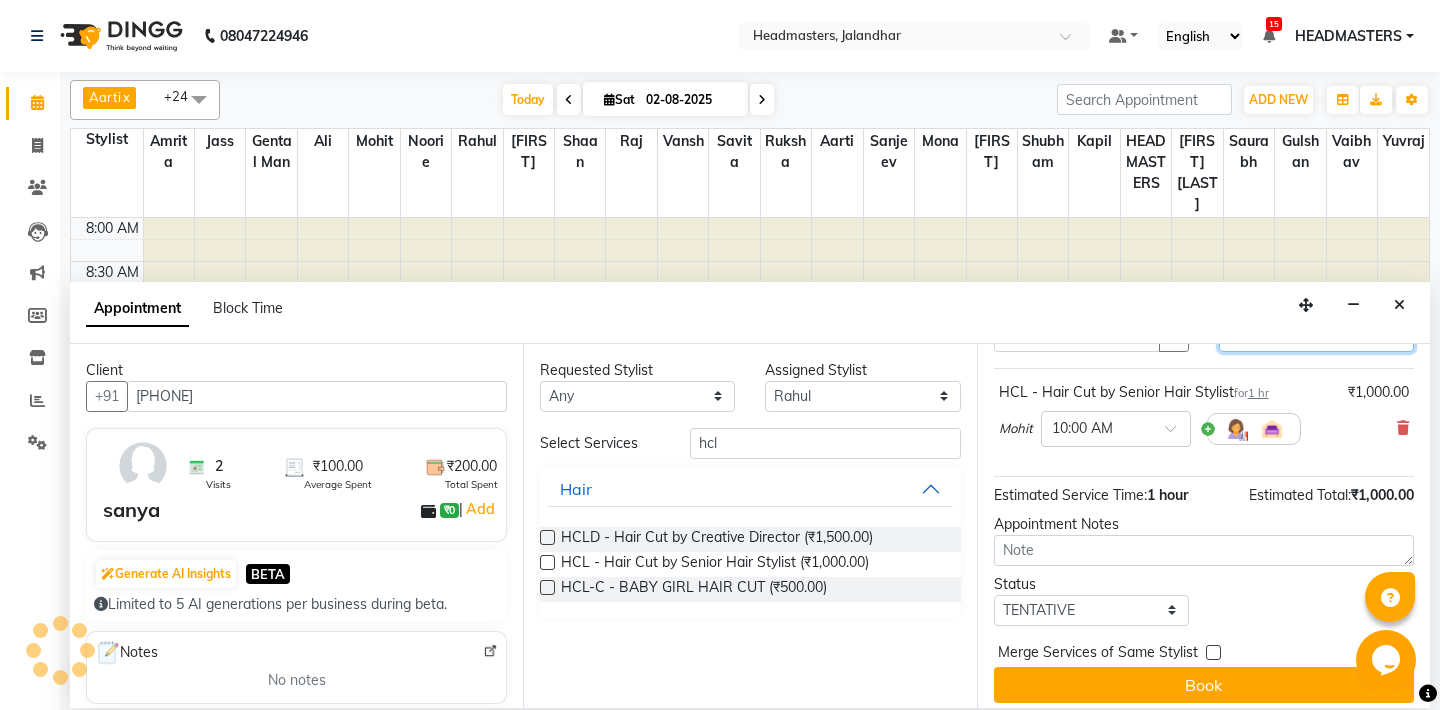 scroll, scrollTop: 127, scrollLeft: 0, axis: vertical 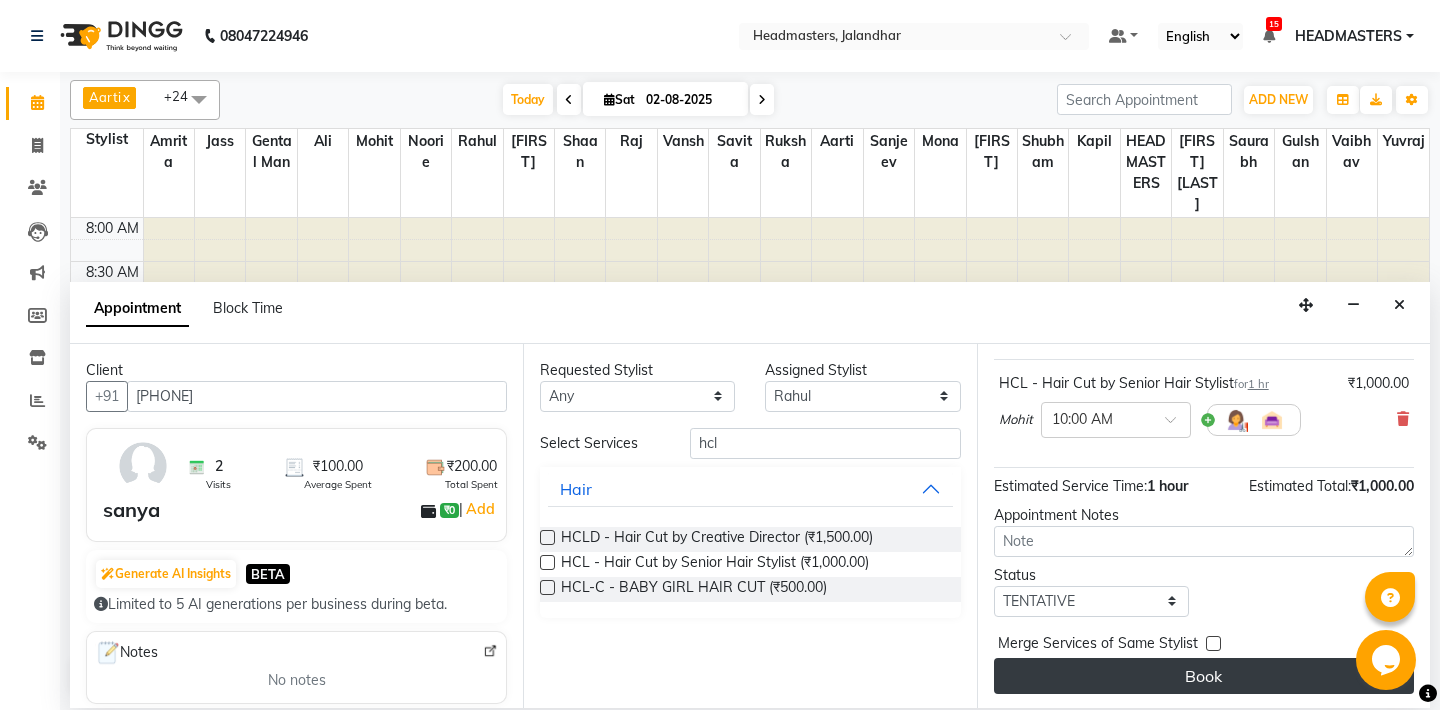 click on "Book" at bounding box center [1204, 676] 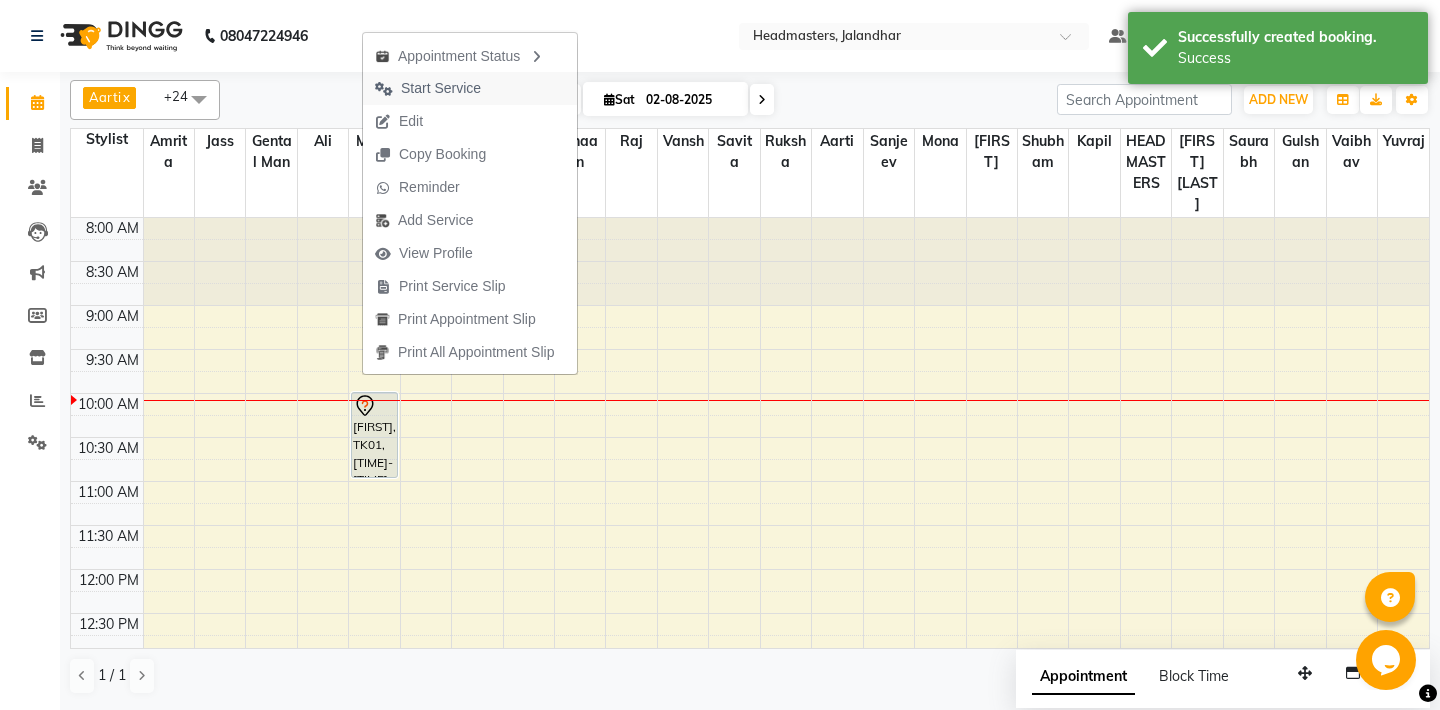 click on "Start Service" at bounding box center [441, 88] 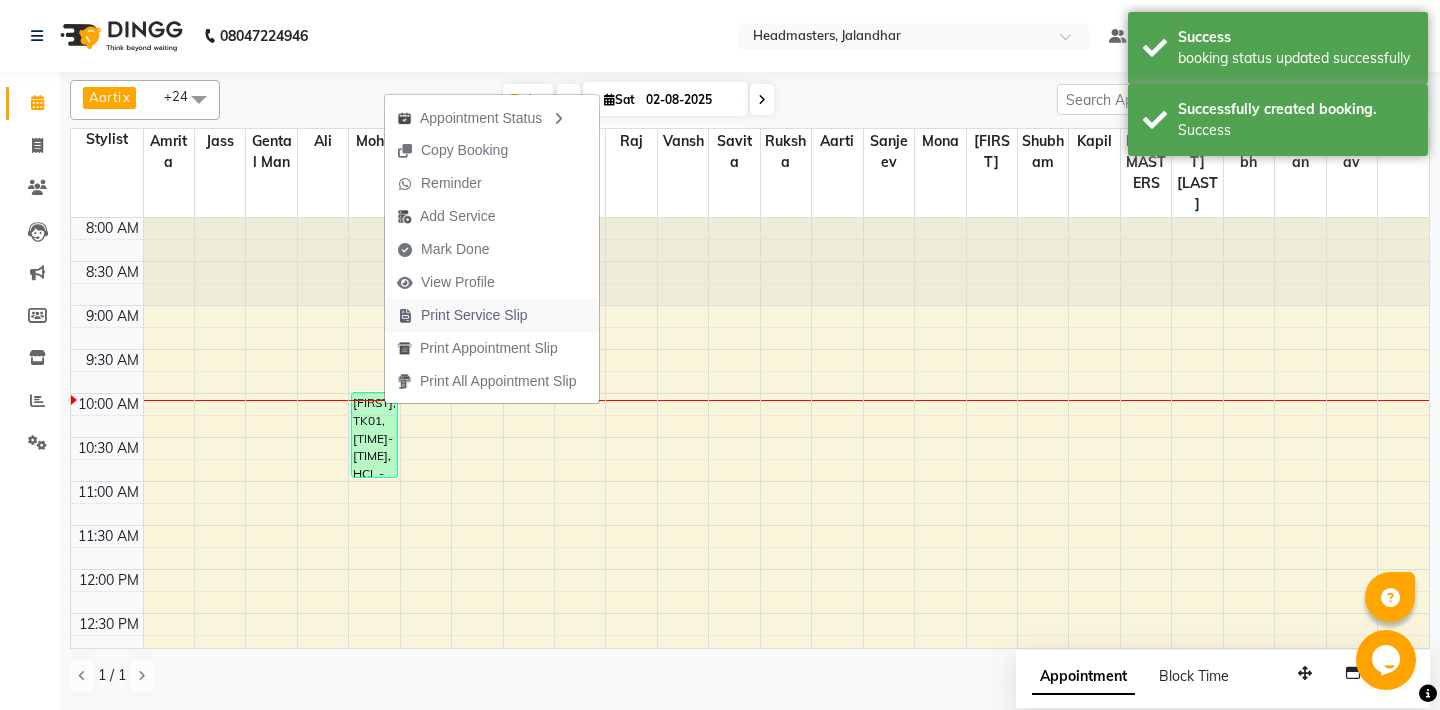 click on "Print Service Slip" at bounding box center [462, 315] 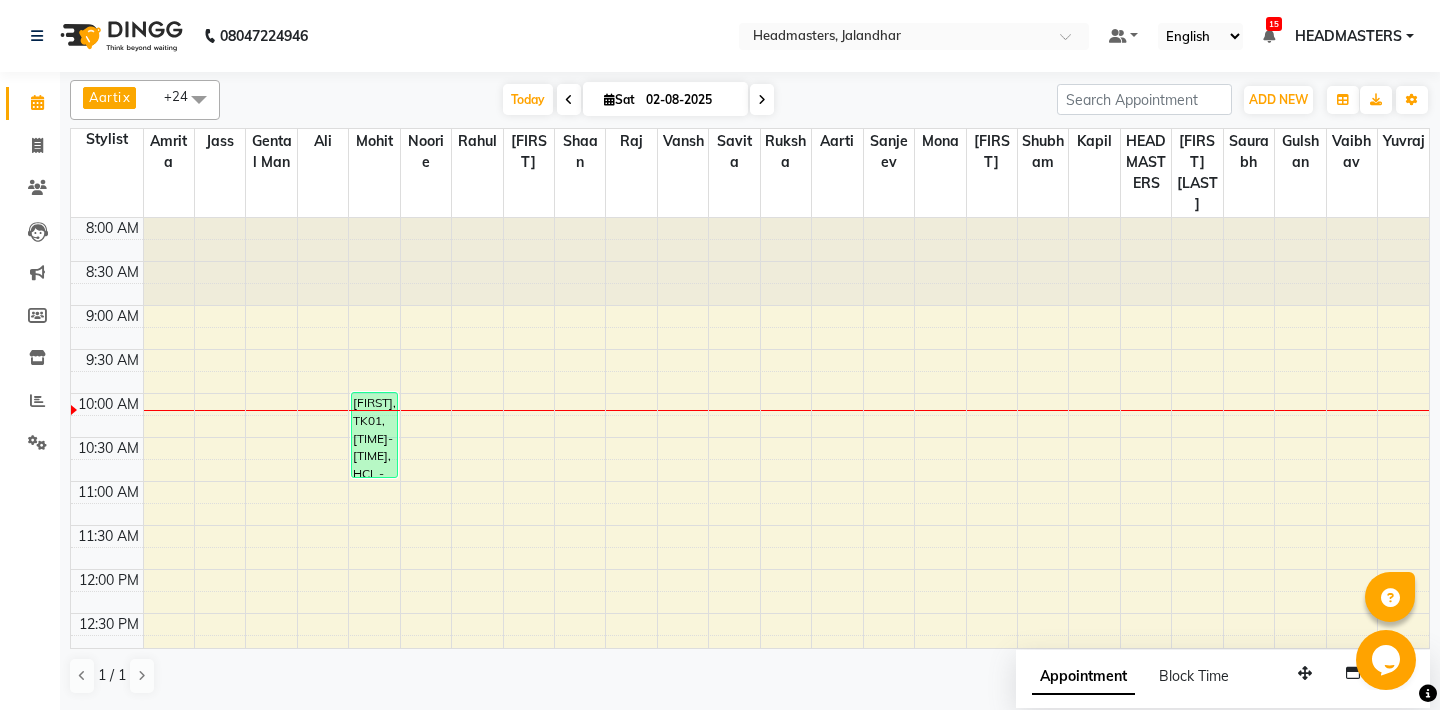 click on "8:00 AM 8:30 AM 9:00 AM 9:30 AM 10:00 AM 10:30 AM 11:00 AM 11:30 AM 12:00 PM 12:30 PM 1:00 PM 1:30 PM 2:00 PM 2:30 PM 3:00 PM 3:30 PM 4:00 PM 4:30 PM 5:00 PM 5:30 PM 6:00 PM 6:30 PM 7:00 PM 7:30 PM 8:00 PM 8:30 PM 9:00 PM 9:30 PM [FIRST], TK01, [TIME]-[TIME], HCL - Hair Cut by Senior Hair Stylist" at bounding box center [750, 833] 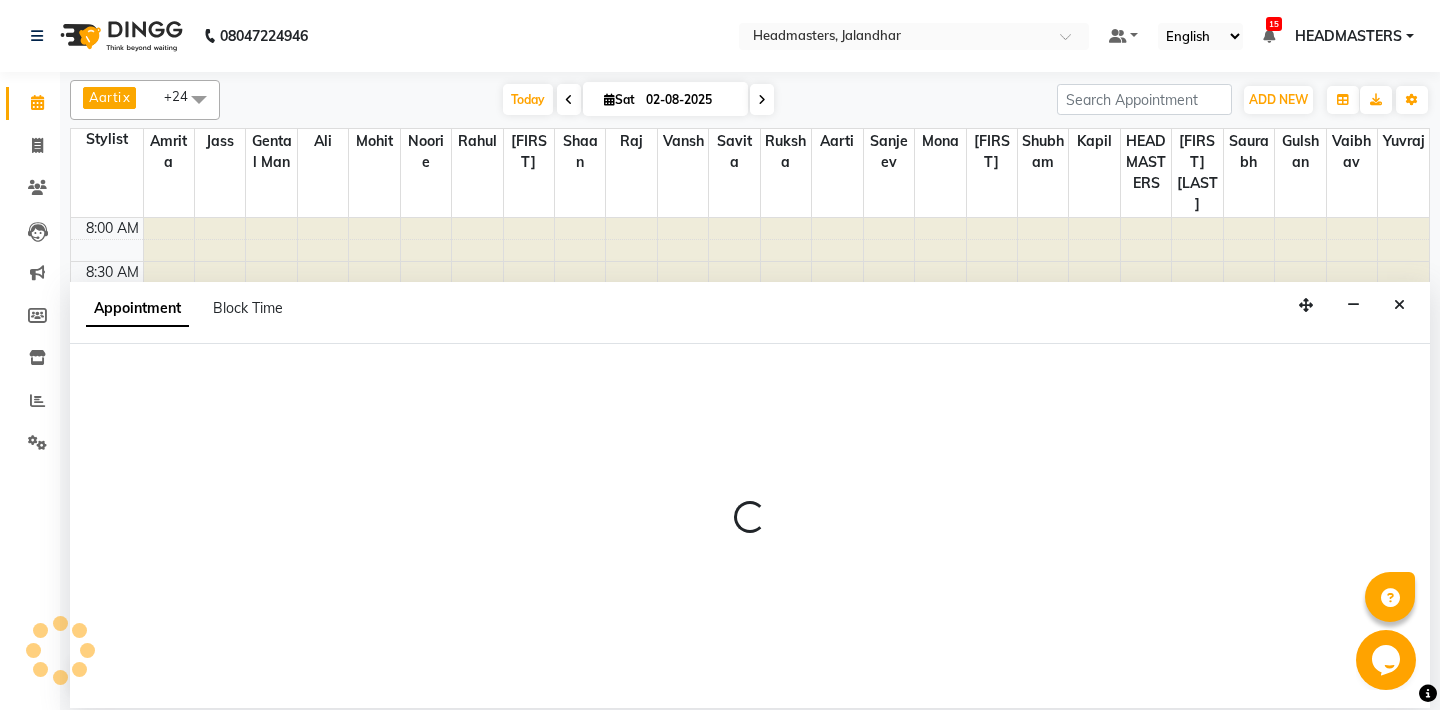 select on "60729" 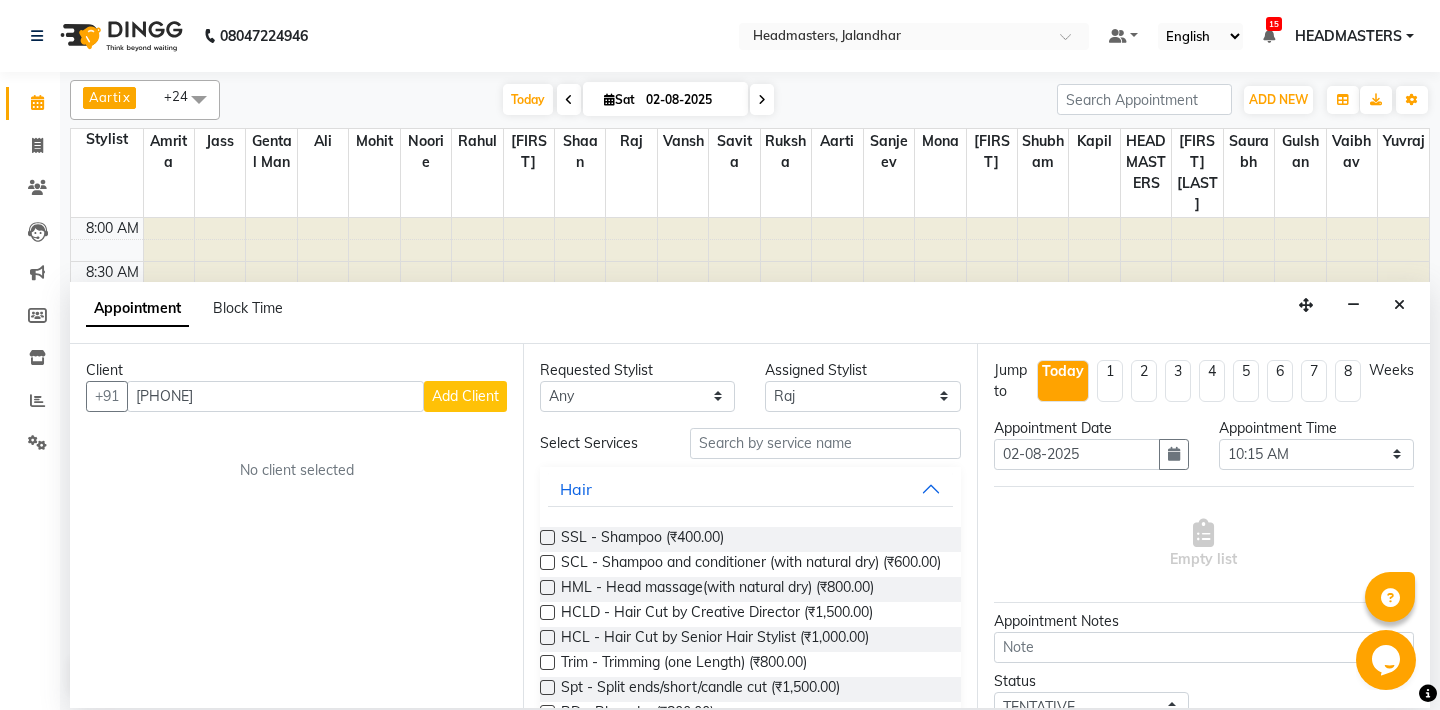 type on "[PHONE]" 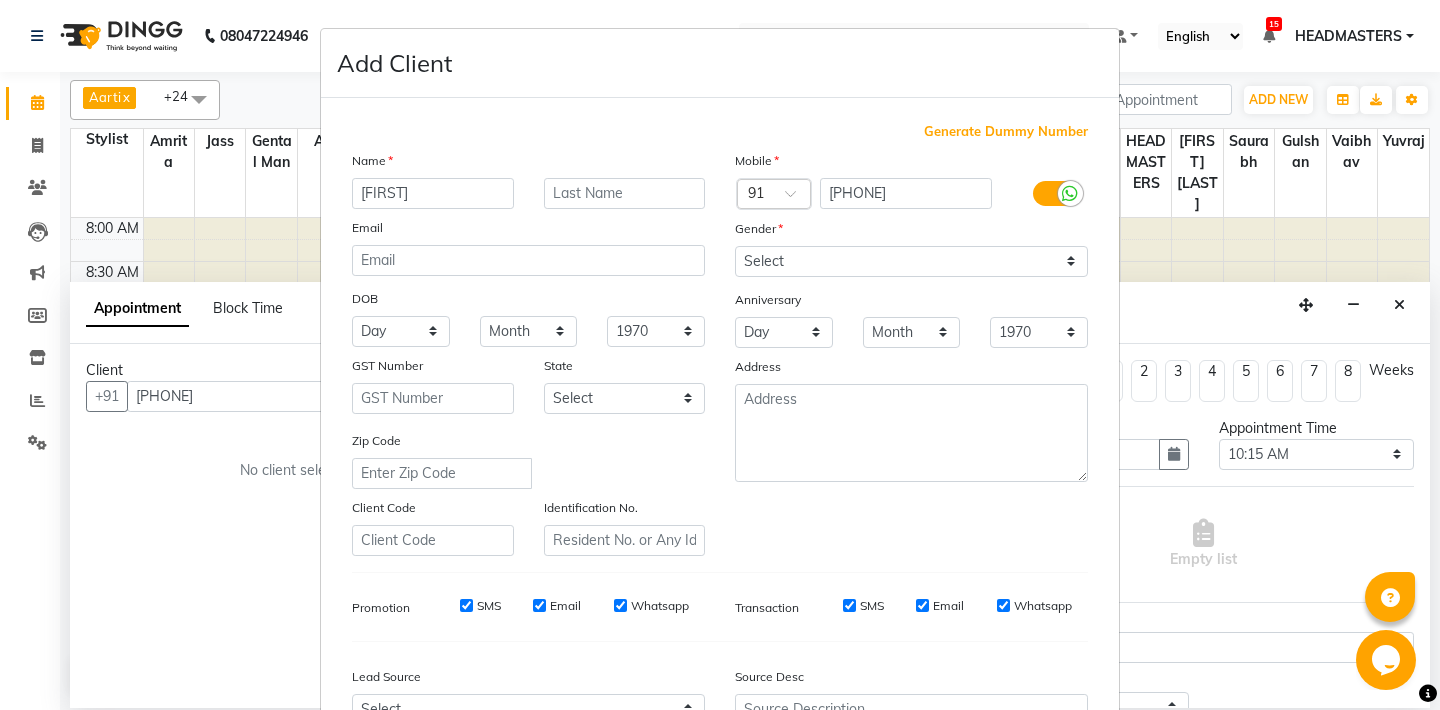 type on "[FIRST]" 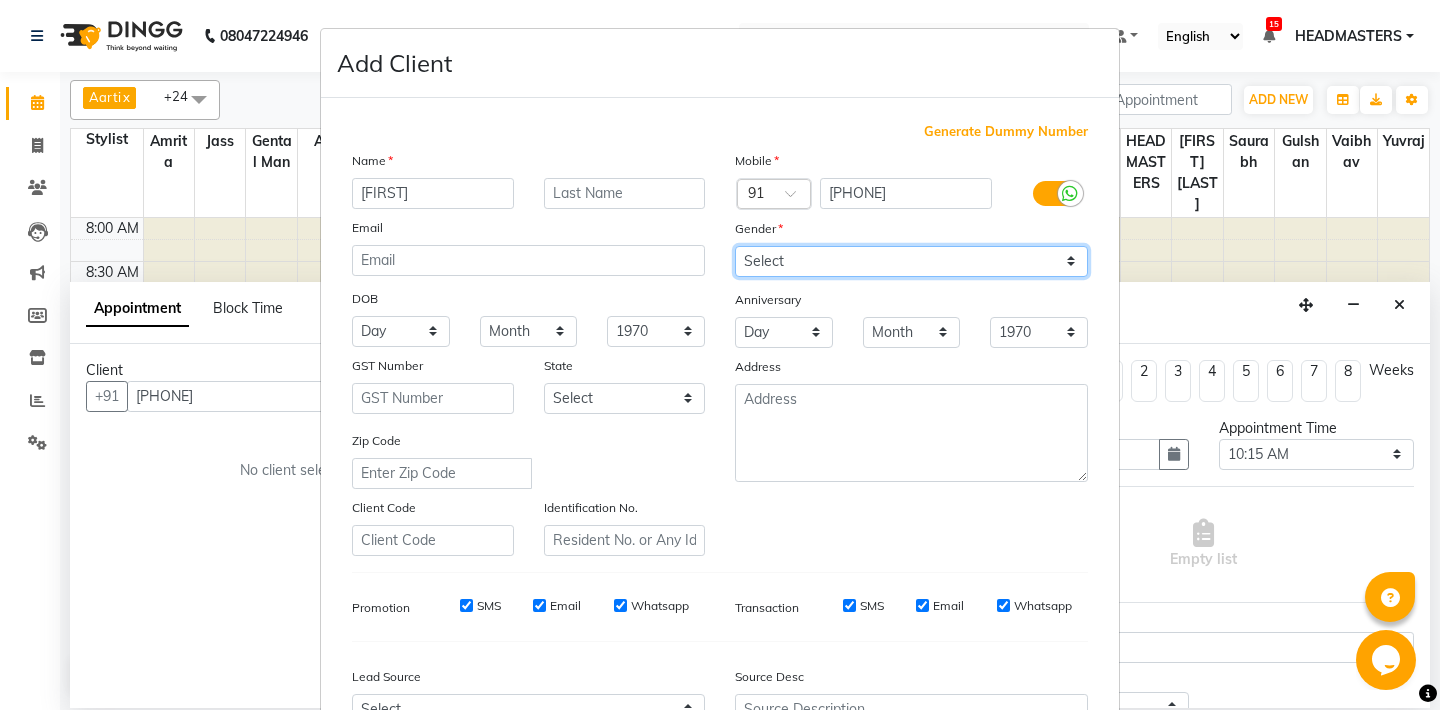 click on "Select Male Female Other Prefer Not To Say" at bounding box center (911, 261) 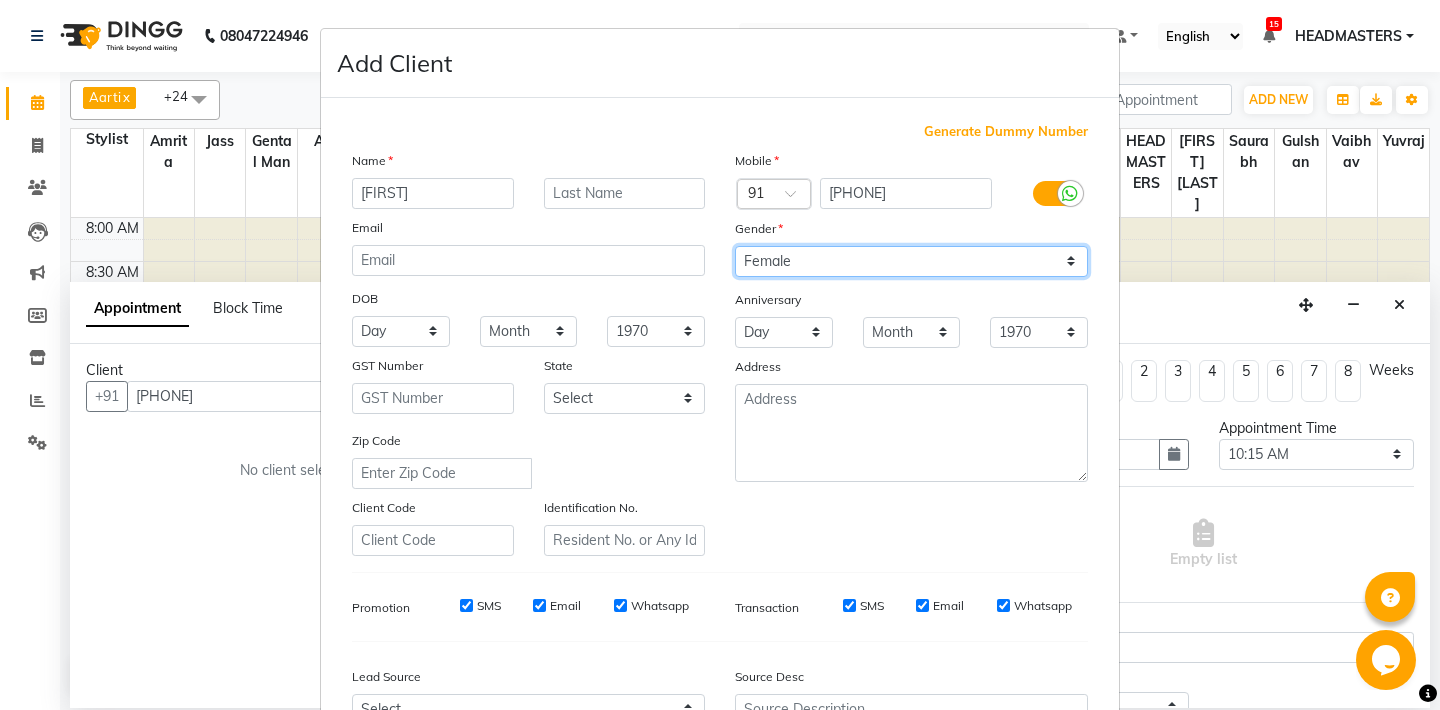 click on "Female" at bounding box center [0, 0] 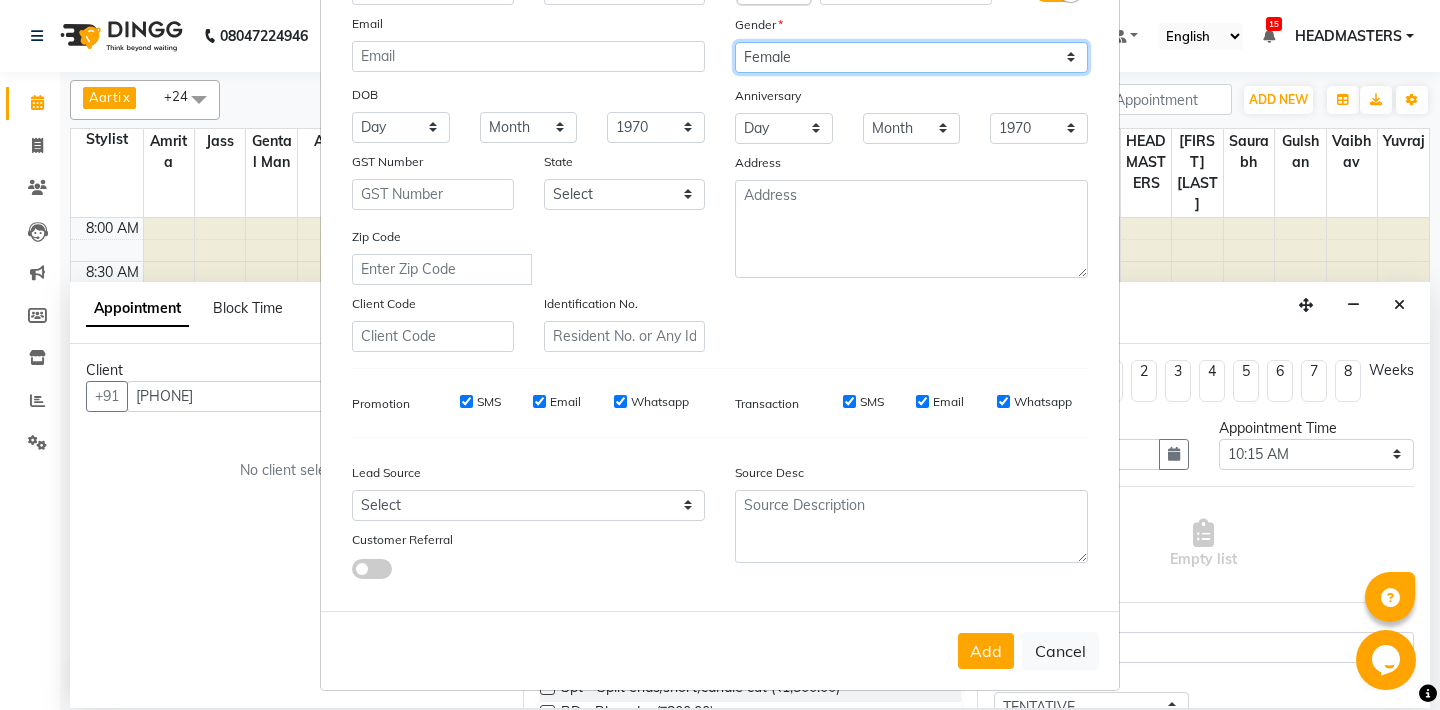 scroll, scrollTop: 213, scrollLeft: 0, axis: vertical 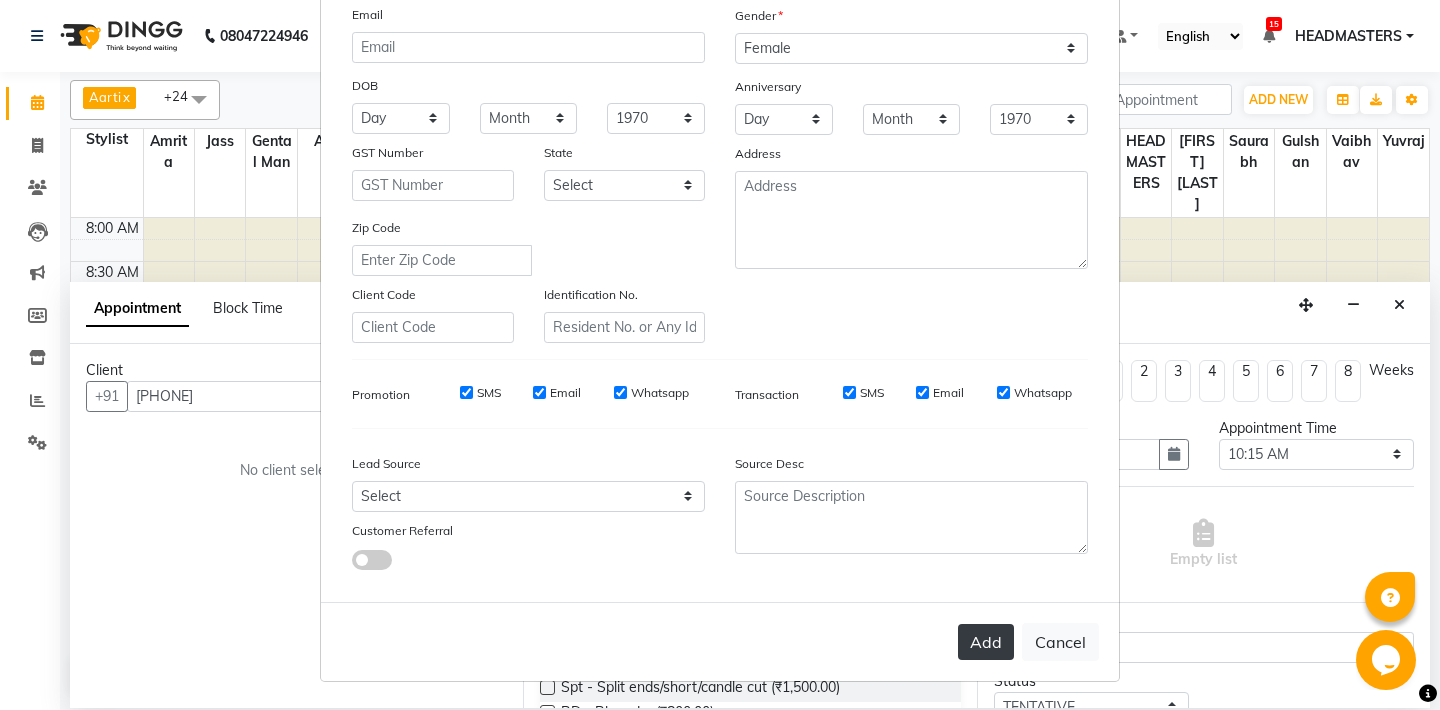 click on "Add" at bounding box center [986, 642] 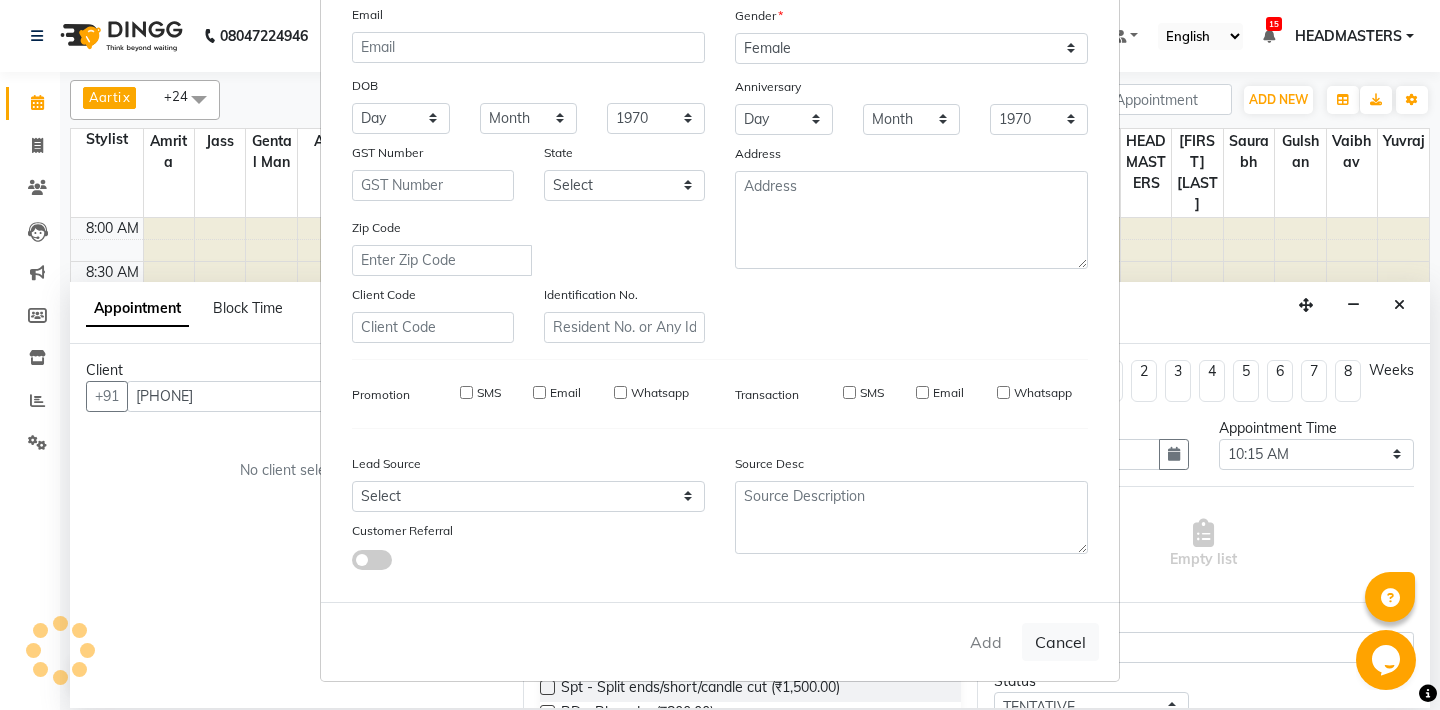 type 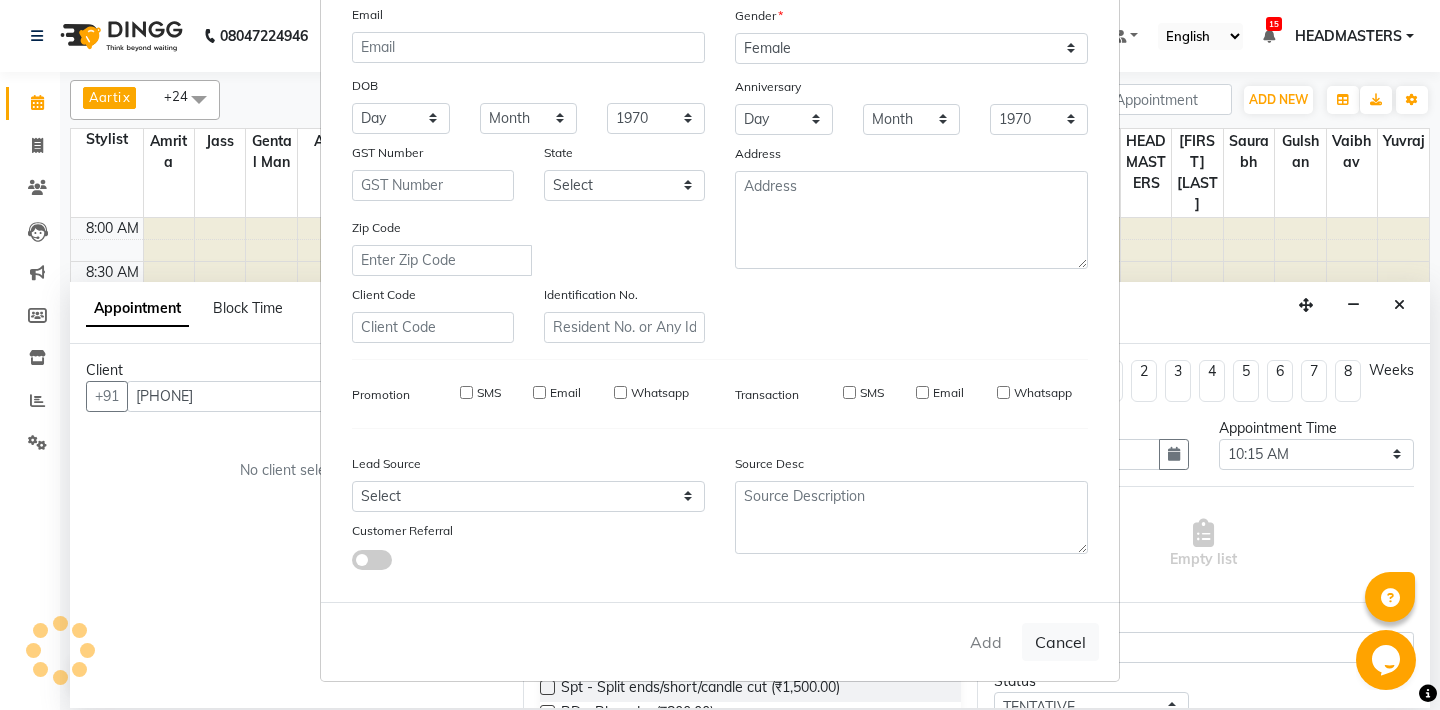 select 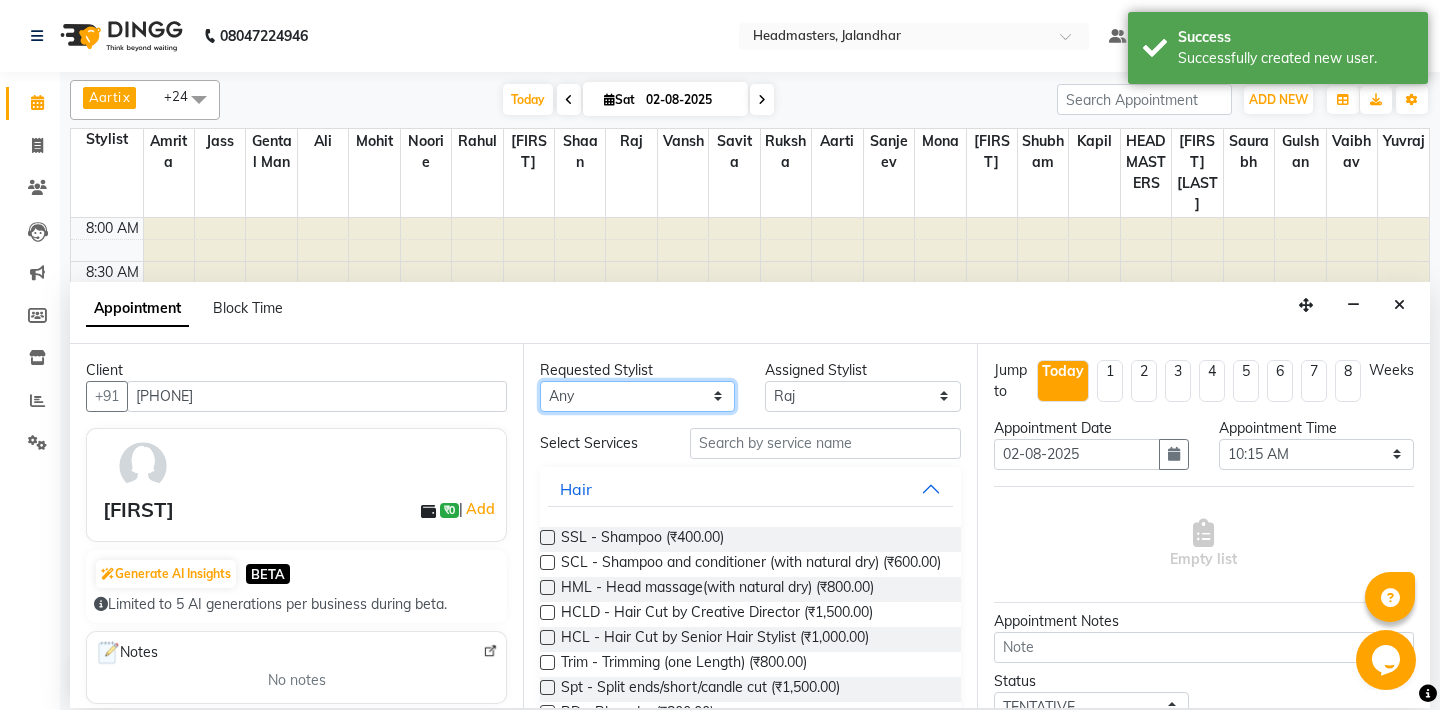 click on "Any [FIRST] [FIRST] [FIRST] [FIRST] [FIRST] [FIRST] [FIRST] [FIRST] [FIRST] [FIRST] [FIRST] [FIRST] [FIRST] [FIRST] [FIRST] [FIRST] [FIRST] [FIRST] [FIRST] [FIRST] [FIRST] [FIRST] [FIRST] [FIRST]" at bounding box center [637, 396] 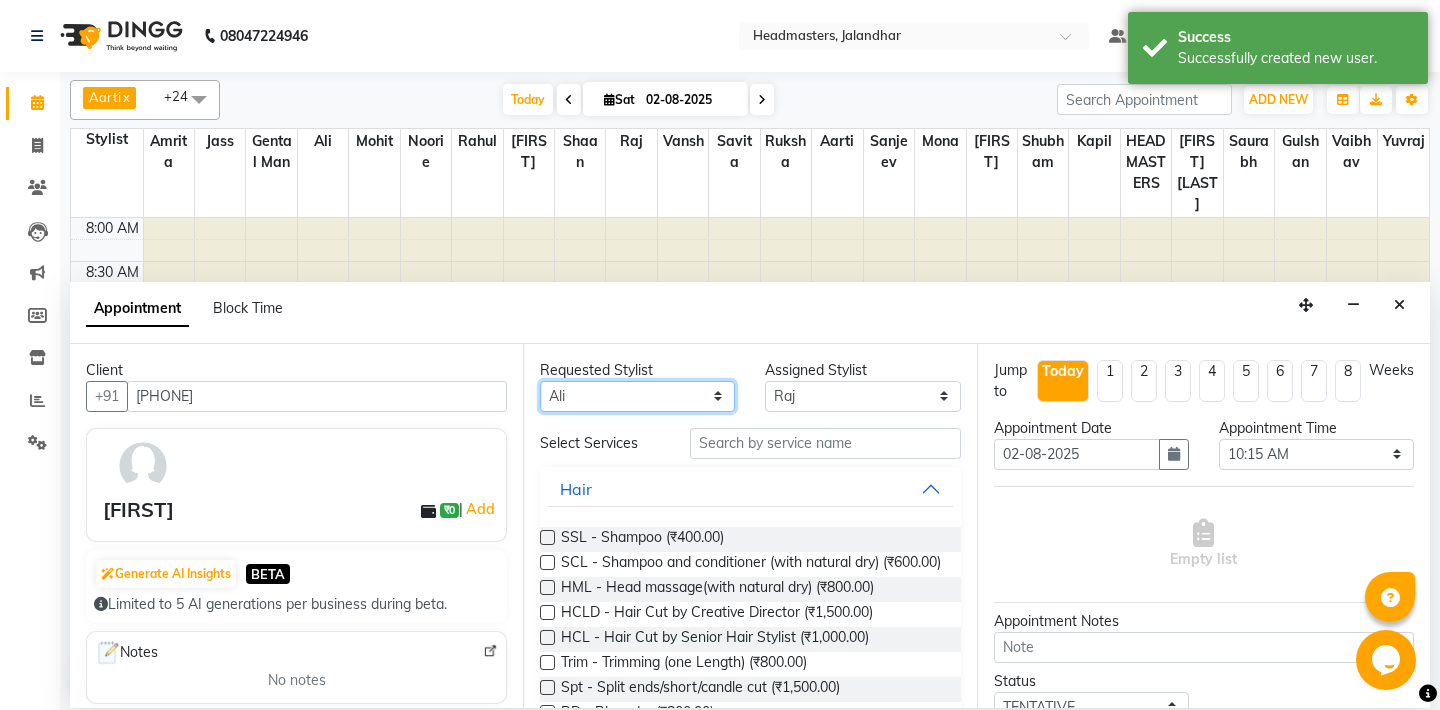 click on "Ali" at bounding box center [0, 0] 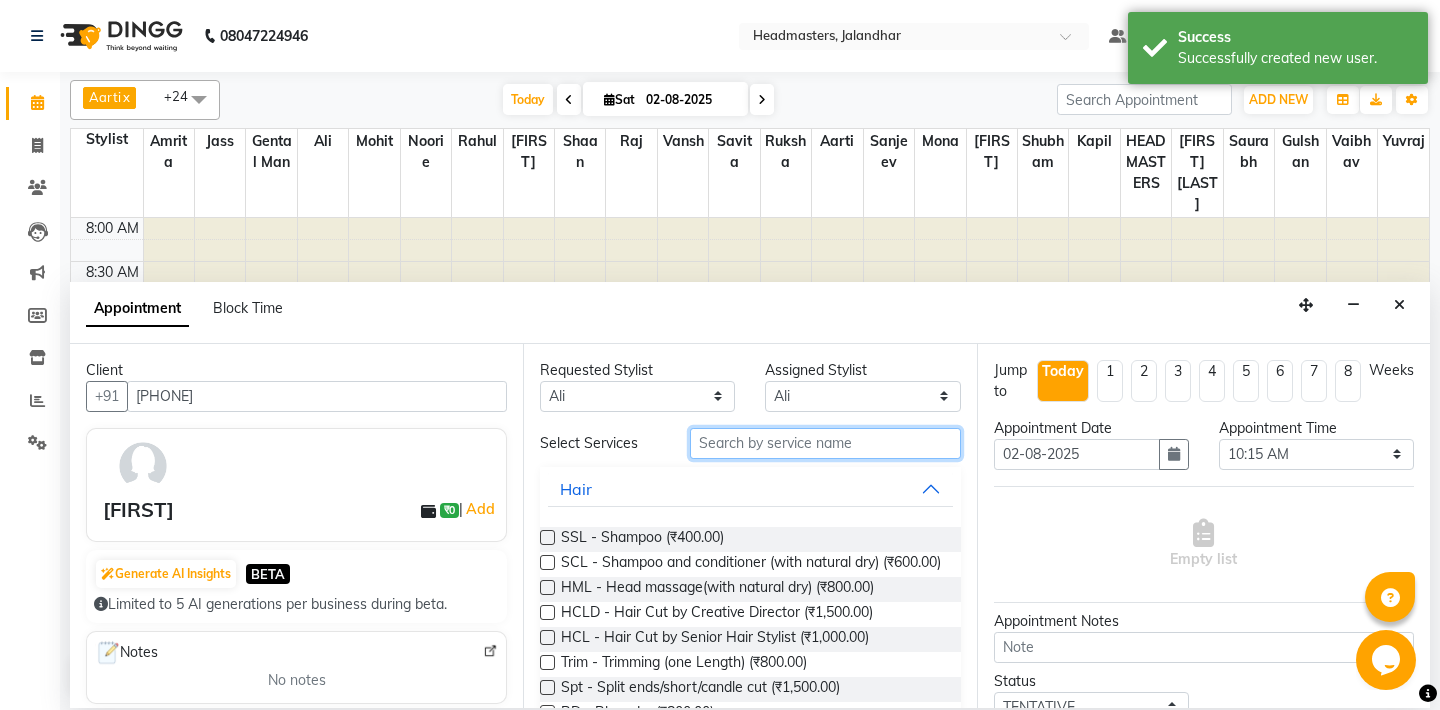 drag, startPoint x: 747, startPoint y: 443, endPoint x: 757, endPoint y: 437, distance: 11.661903 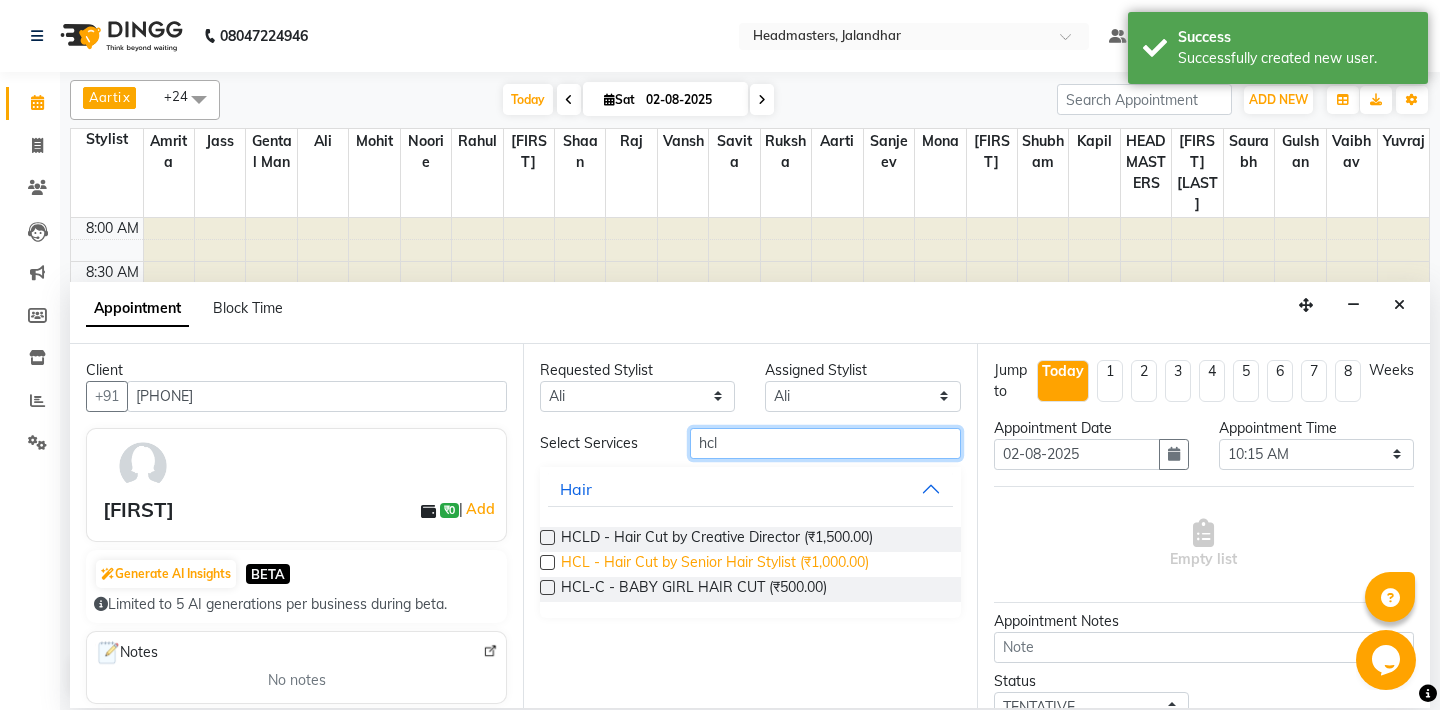type on "hcl" 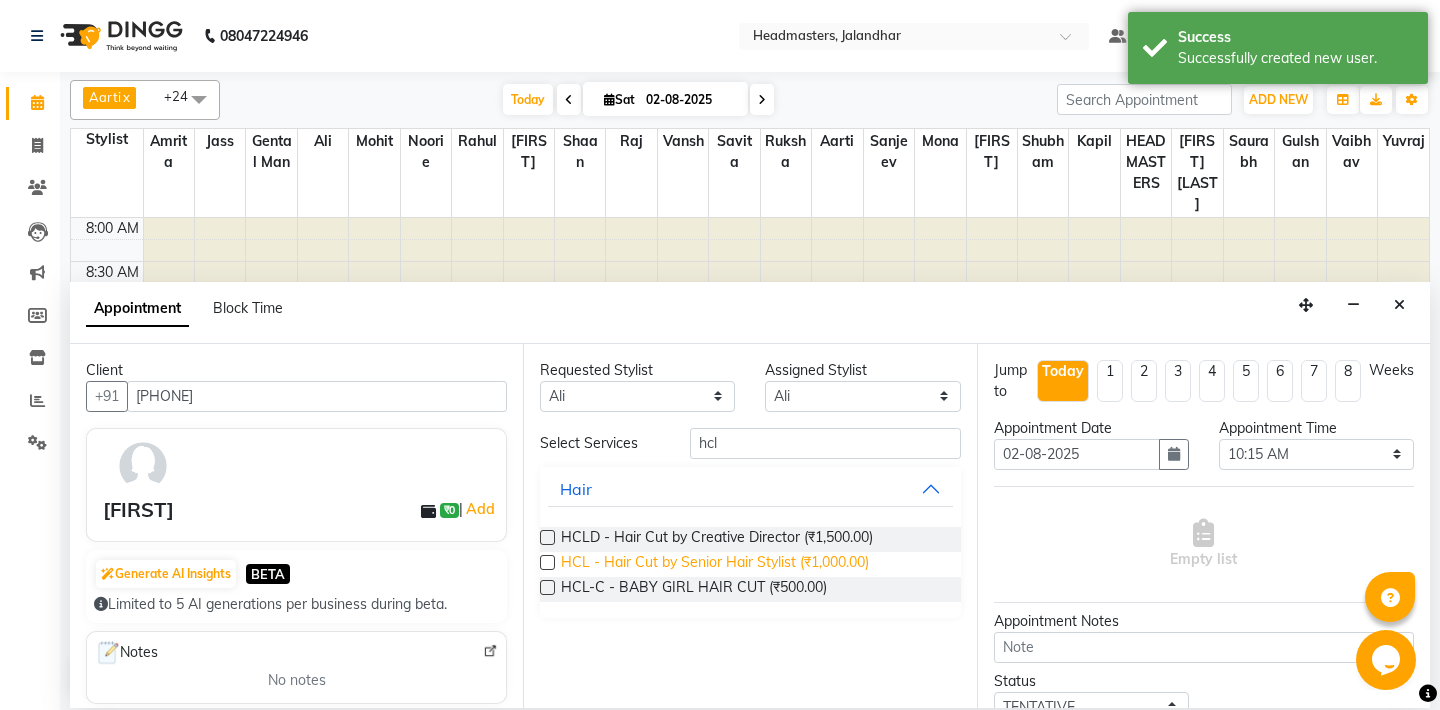 click on "HCL - Hair Cut by Senior Hair Stylist (₹1,000.00)" at bounding box center (715, 564) 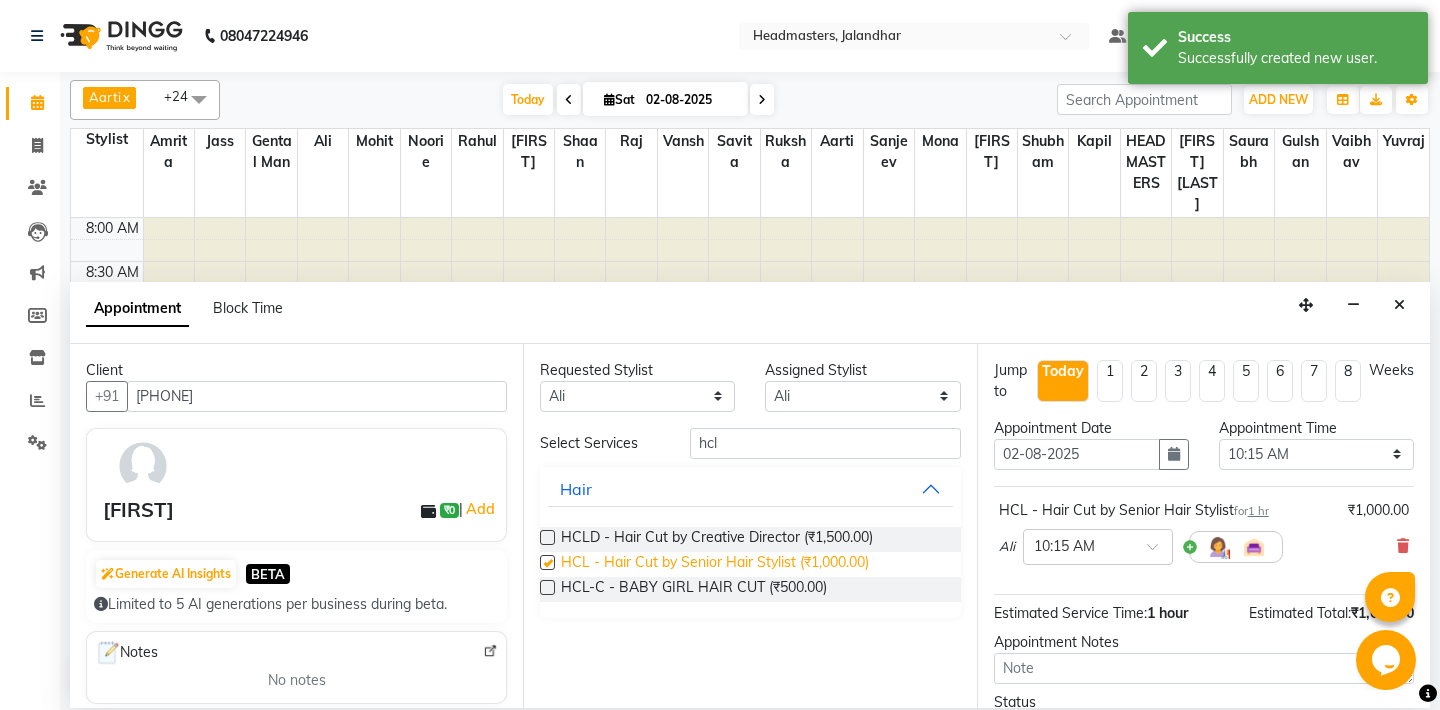 checkbox on "false" 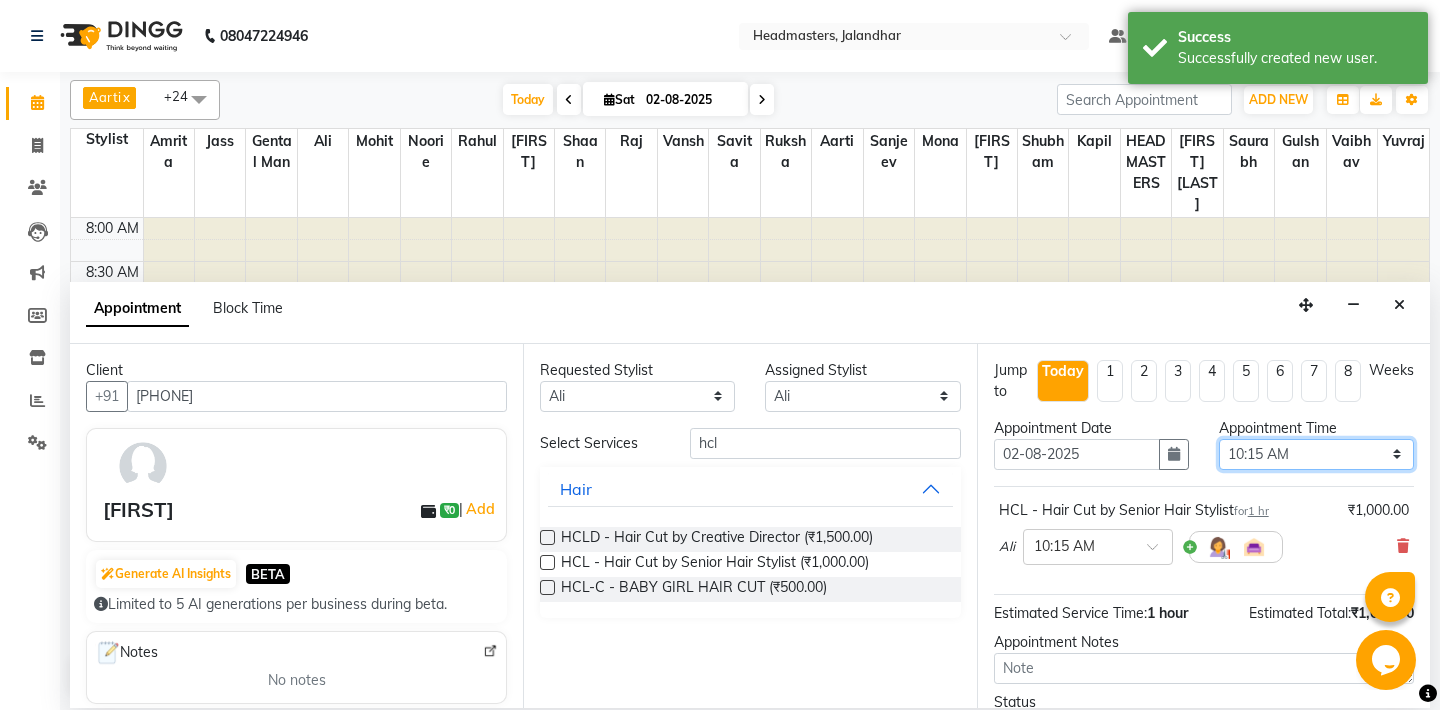 click on "Select 09:00 AM 09:15 AM 09:30 AM 09:45 AM 10:00 AM 10:15 AM 10:30 AM 10:45 AM 11:00 AM 11:15 AM 11:30 AM 11:45 AM 12:00 PM 12:15 PM 12:30 PM 12:45 PM 01:00 PM 01:15 PM 01:30 PM 01:45 PM 02:00 PM 02:15 PM 02:30 PM 02:45 PM 03:00 PM 03:15 PM 03:30 PM 03:45 PM 04:00 PM 04:15 PM 04:30 PM 04:45 PM 05:00 PM 05:15 PM 05:30 PM 05:45 PM 06:00 PM 06:15 PM 06:30 PM 06:45 PM 07:00 PM 07:15 PM 07:30 PM 07:45 PM 08:00 PM 08:15 PM 08:30 PM 08:45 PM 09:00 PM" at bounding box center [1316, 454] 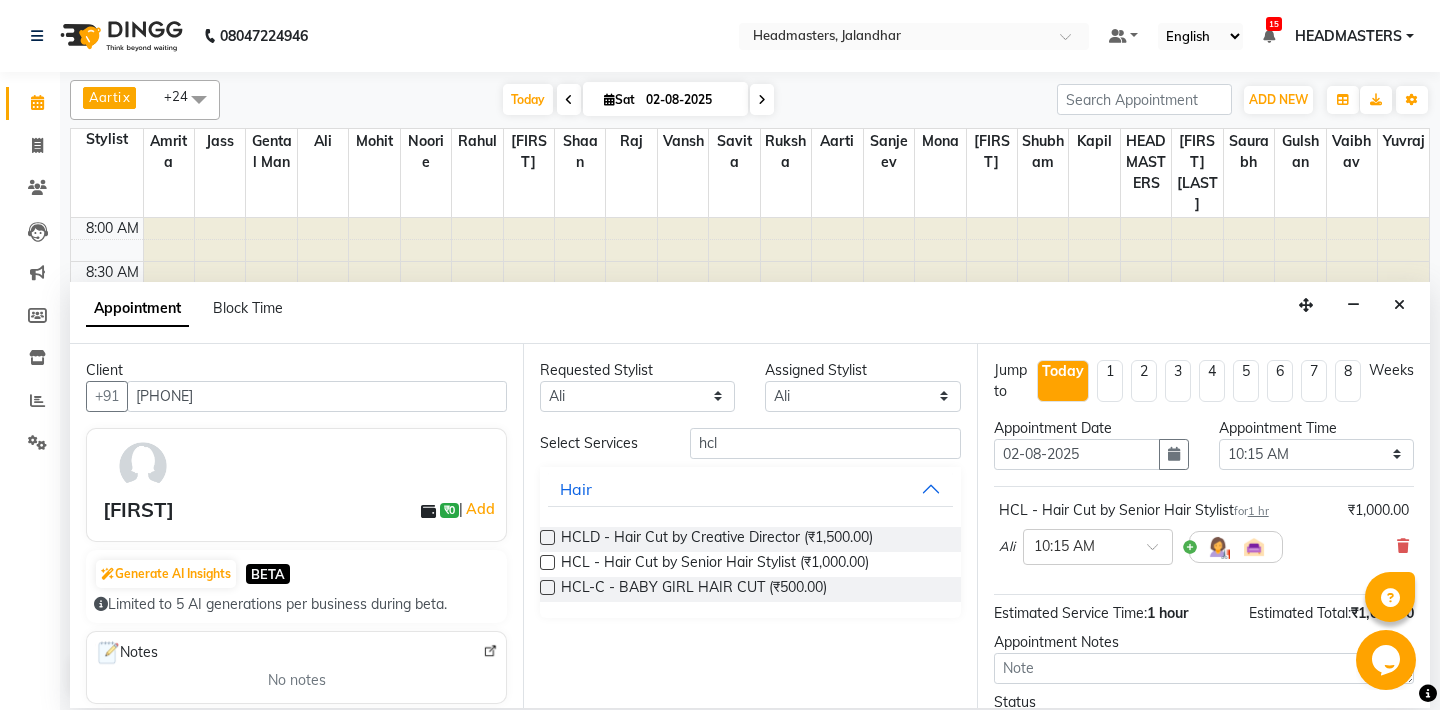 click on "HCL - Hair Cut by Senior Hair Stylist for 1 hr ₹1,000.00 [FIRST] × [TIME]" at bounding box center [1204, 540] 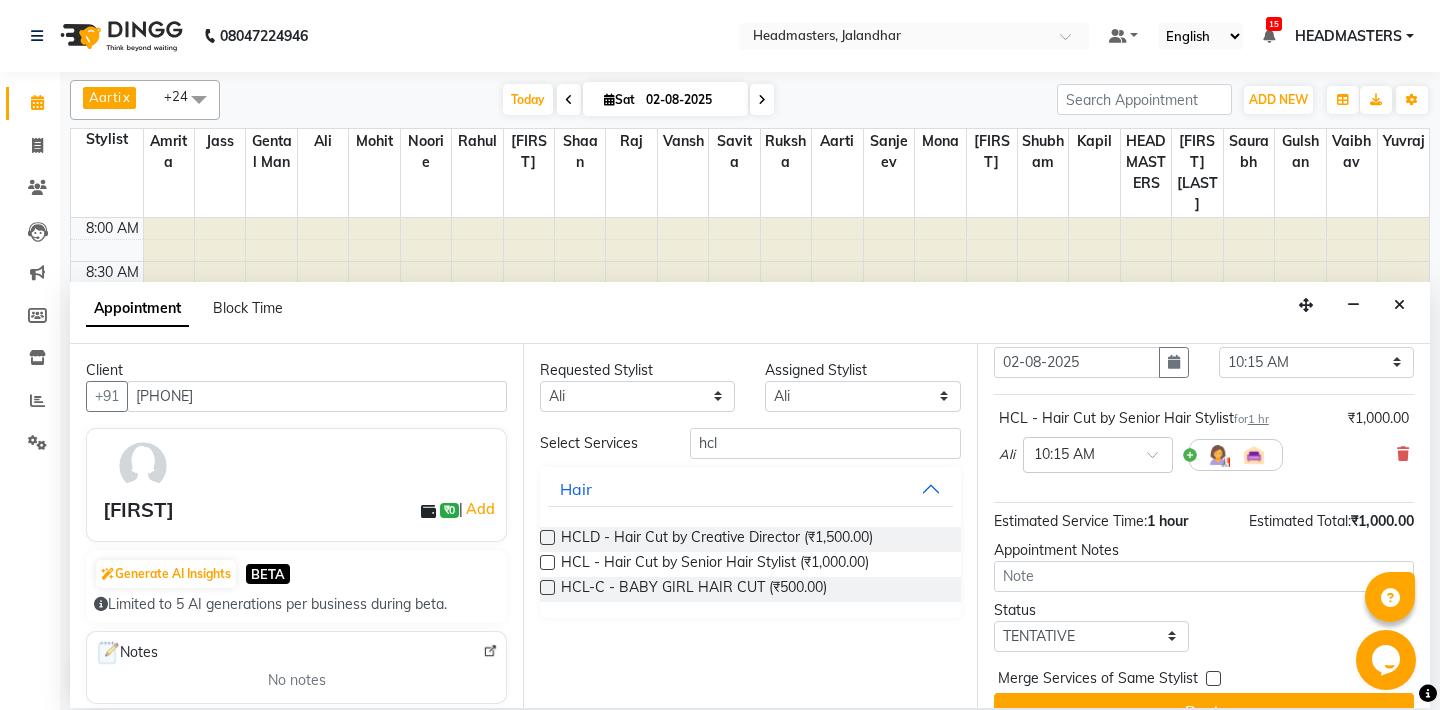 scroll, scrollTop: 127, scrollLeft: 0, axis: vertical 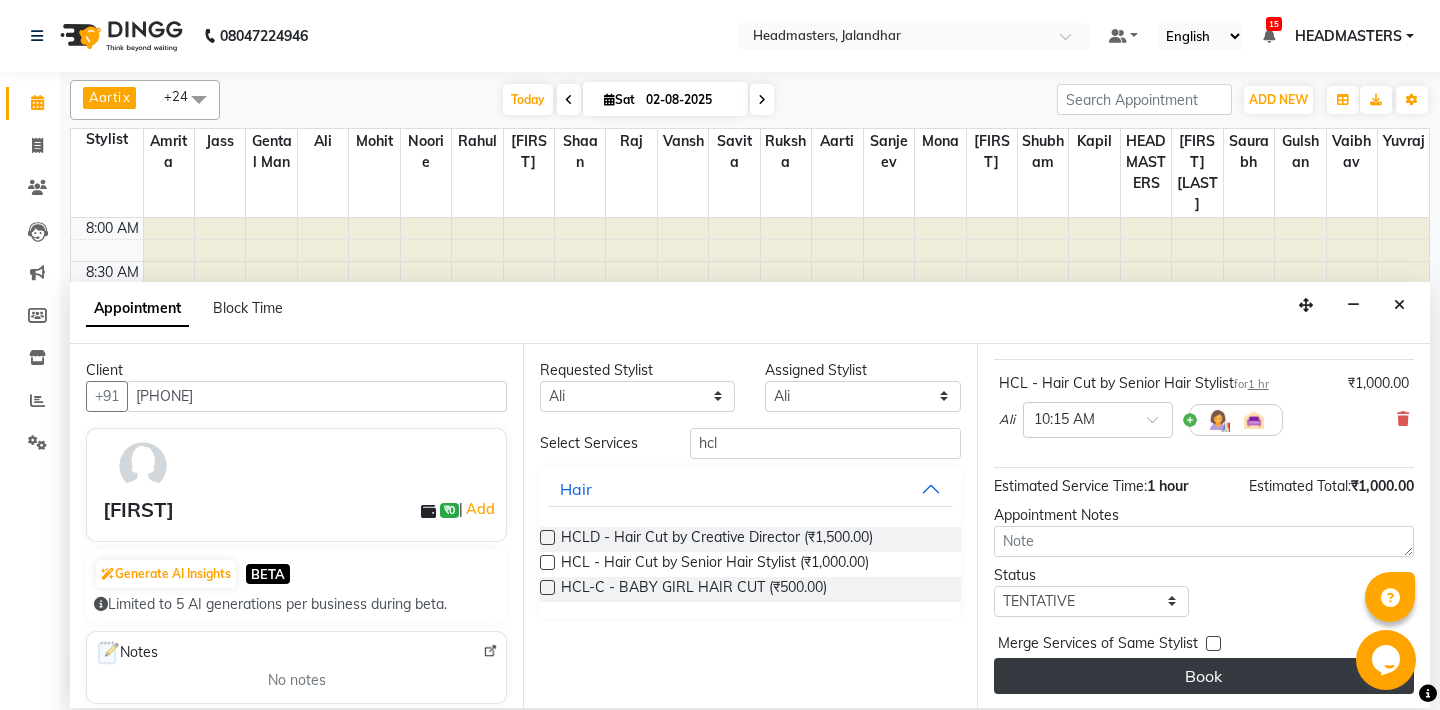 click on "Book" at bounding box center [1204, 676] 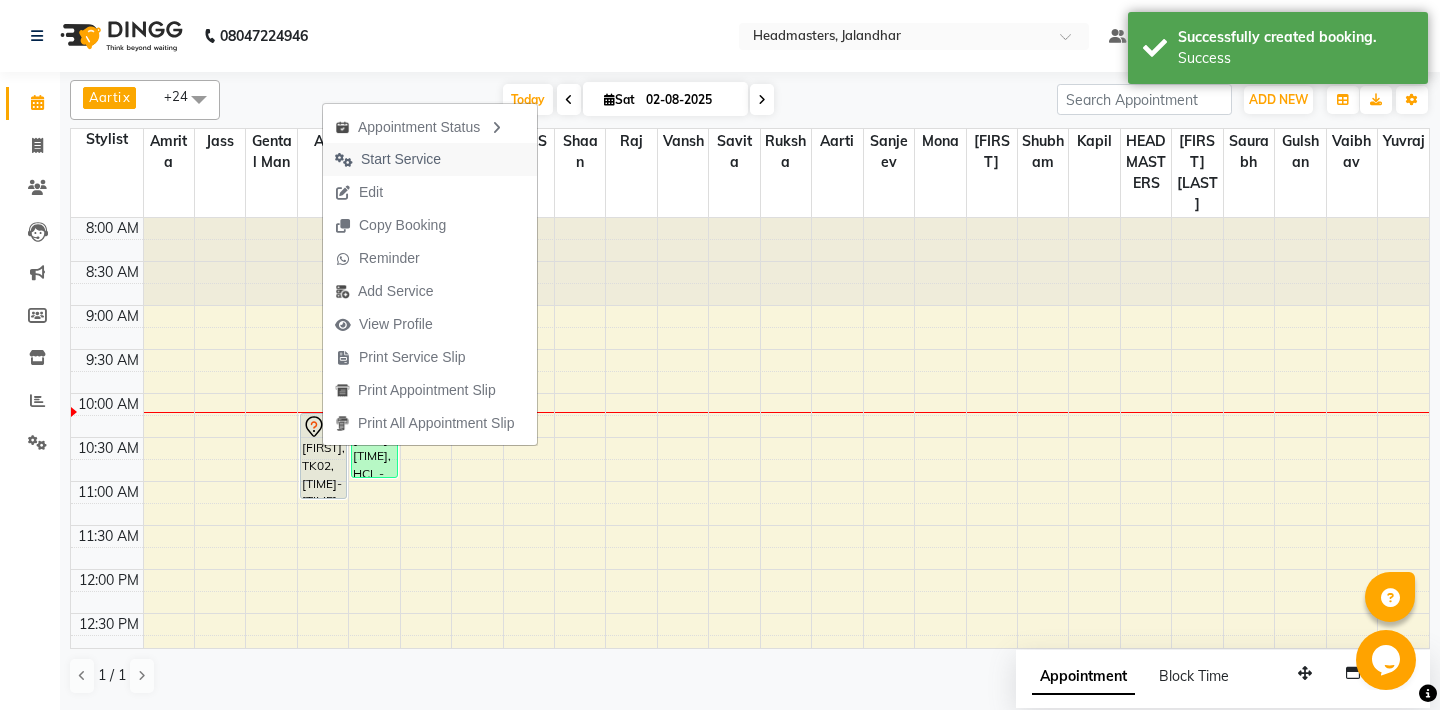 click on "Start Service" at bounding box center [401, 159] 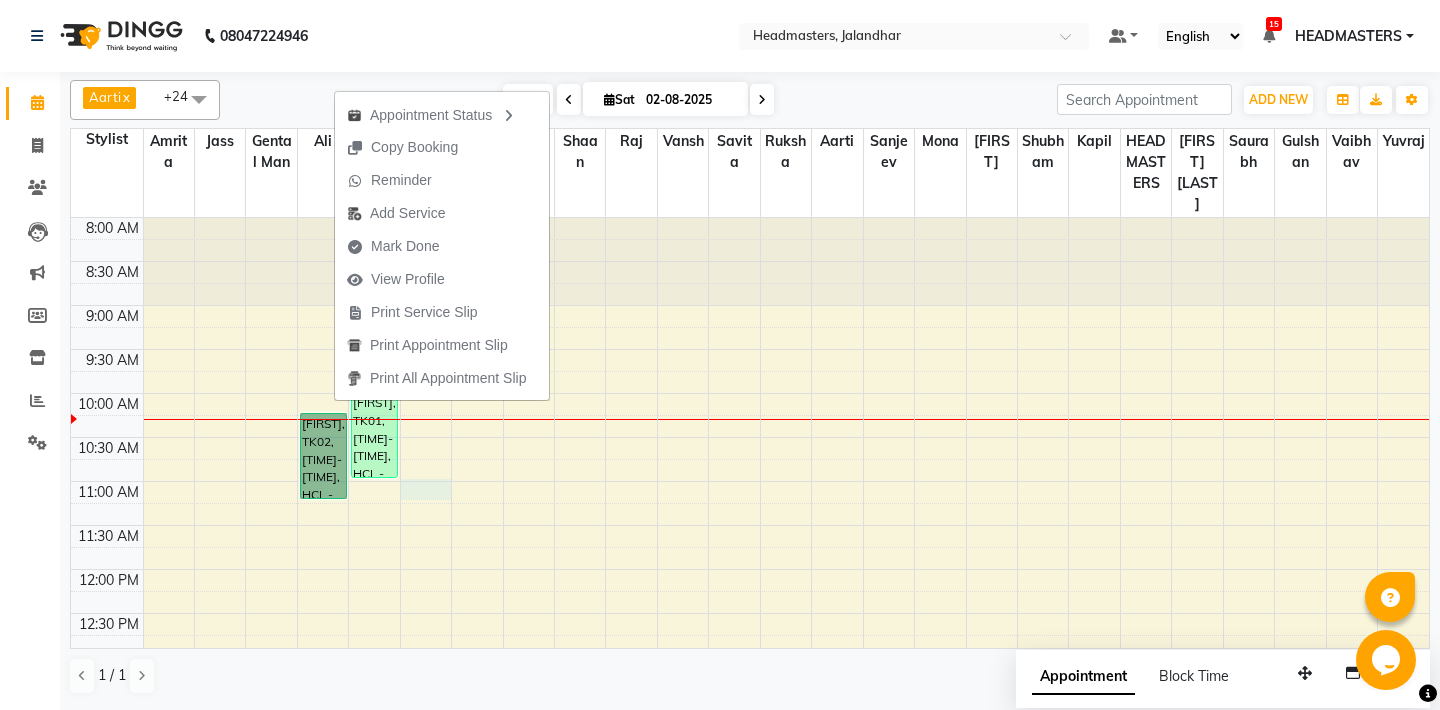 click on "8:00 AM 8:30 AM 9:00 AM 9:30 AM 10:00 AM 10:30 AM 11:00 AM 11:30 AM 12:00 PM 12:30 PM 1:00 PM 1:30 PM 2:00 PM 2:30 PM 3:00 PM 3:30 PM 4:00 PM 4:30 PM 5:00 PM 5:30 PM 6:00 PM 6:30 PM 7:00 PM 7:30 PM 8:00 PM 8:30 PM 9:00 PM 9:30 PM [FIRST], TK02, [TIME]-[TIME], HCL - Hair Cut by Senior Hair Stylist [FIRST], TK01, [TIME]-[TIME], HCL - Hair Cut by Senior Hair Stylist" at bounding box center (750, 833) 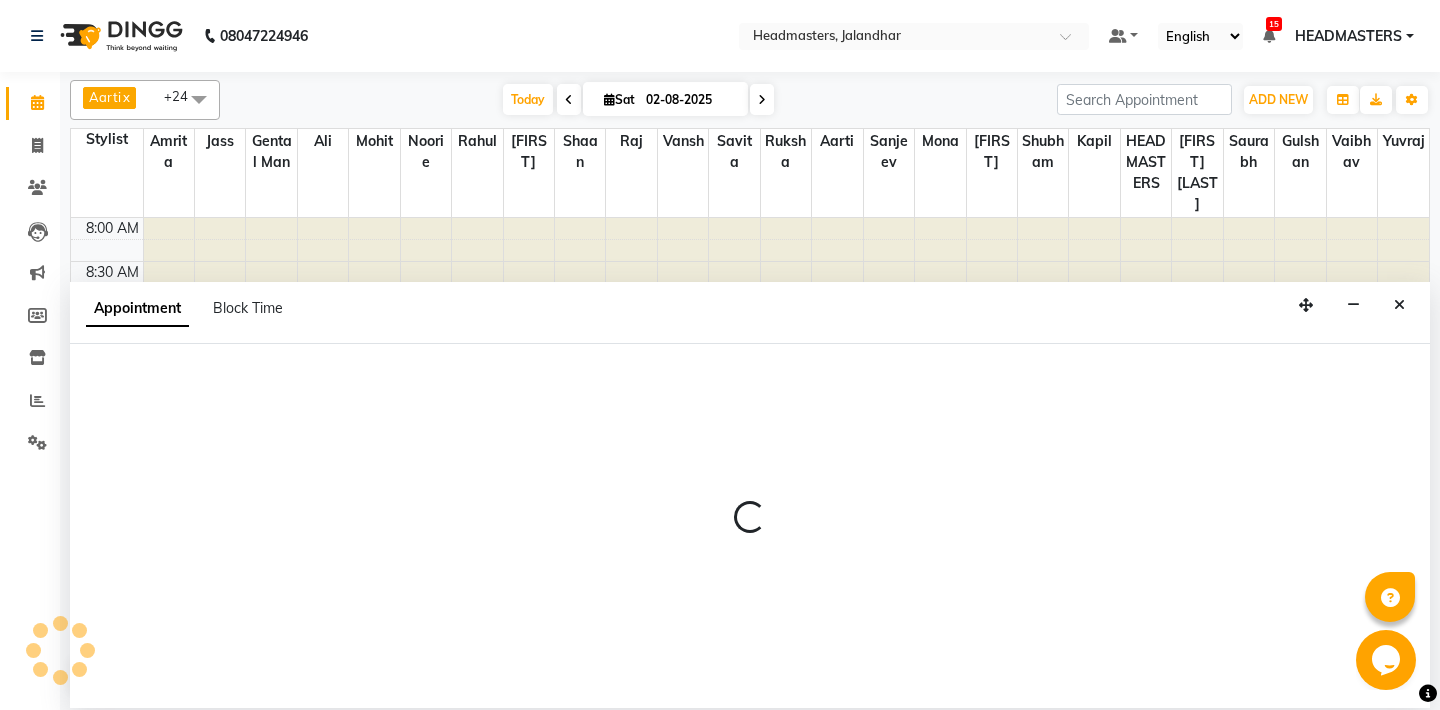 select on "60724" 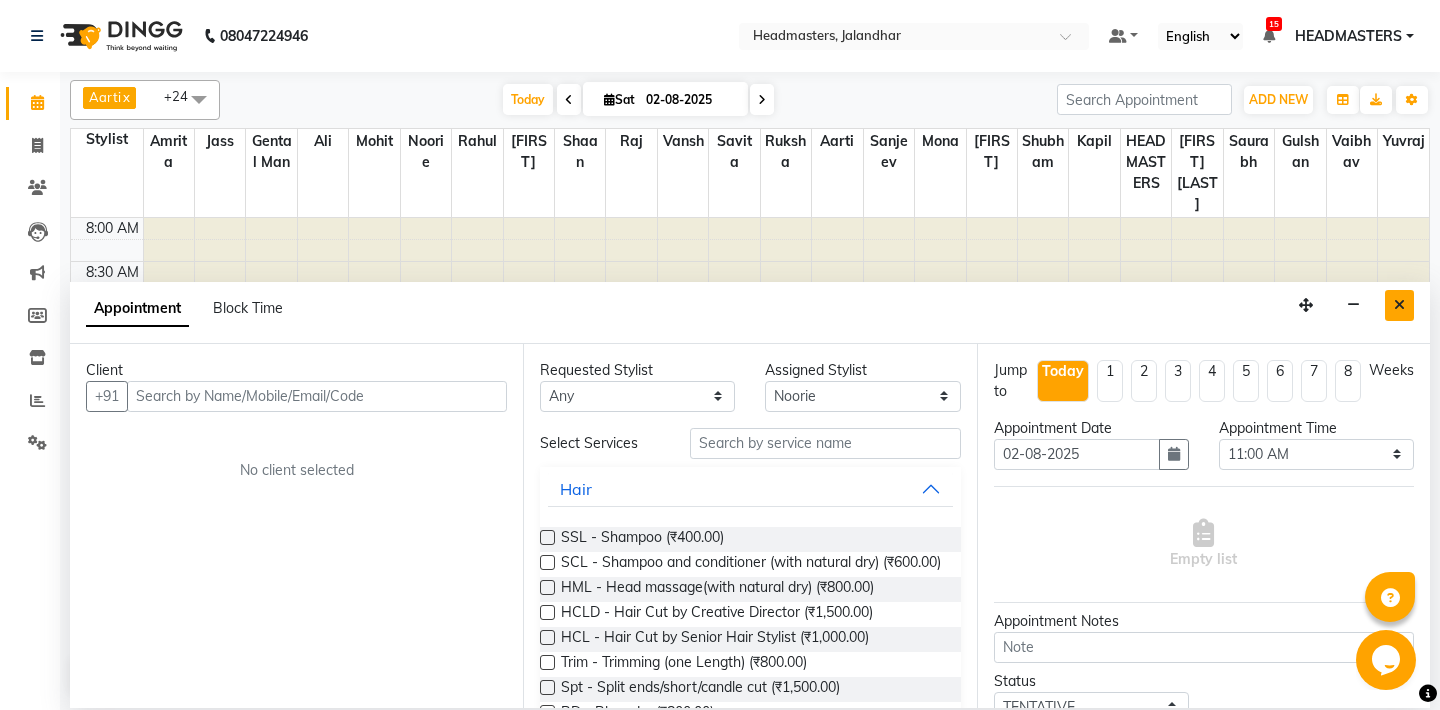 click at bounding box center [1399, 305] 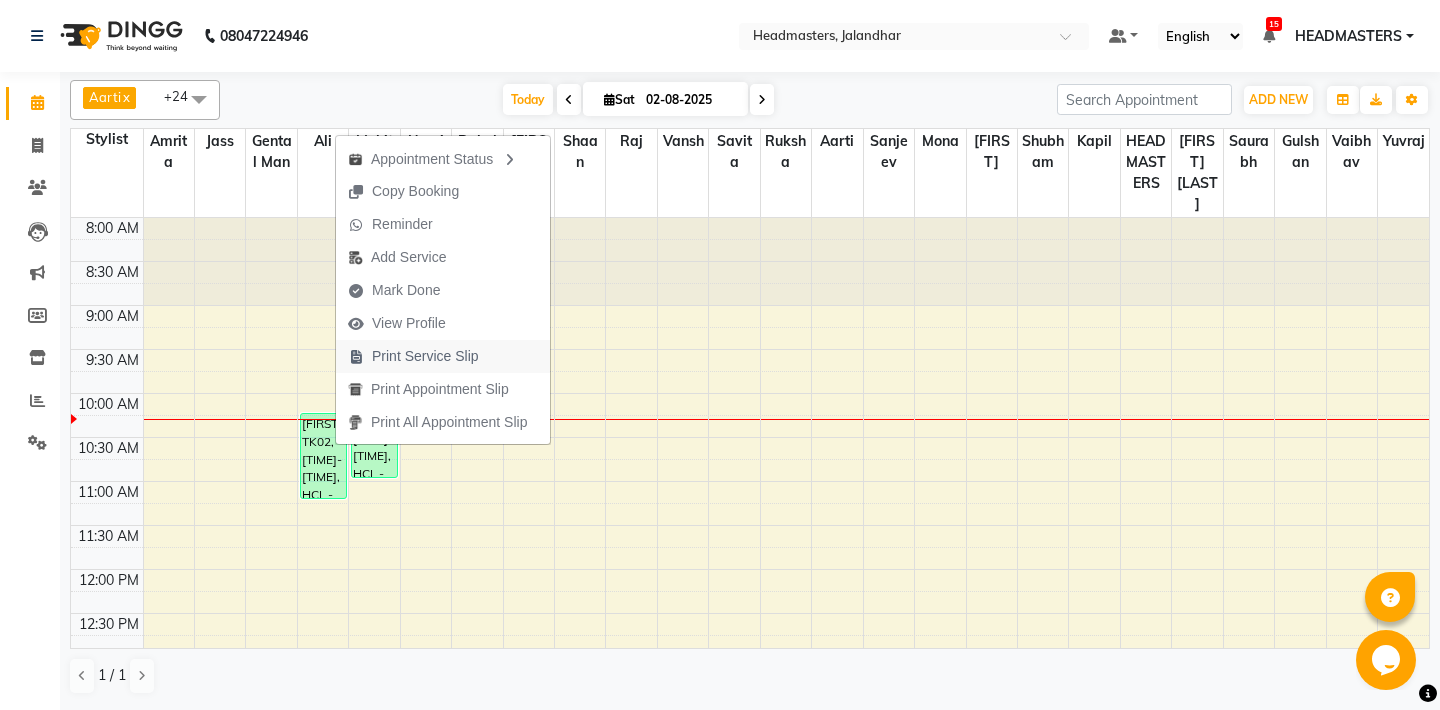 click on "Print Service Slip" at bounding box center (425, 356) 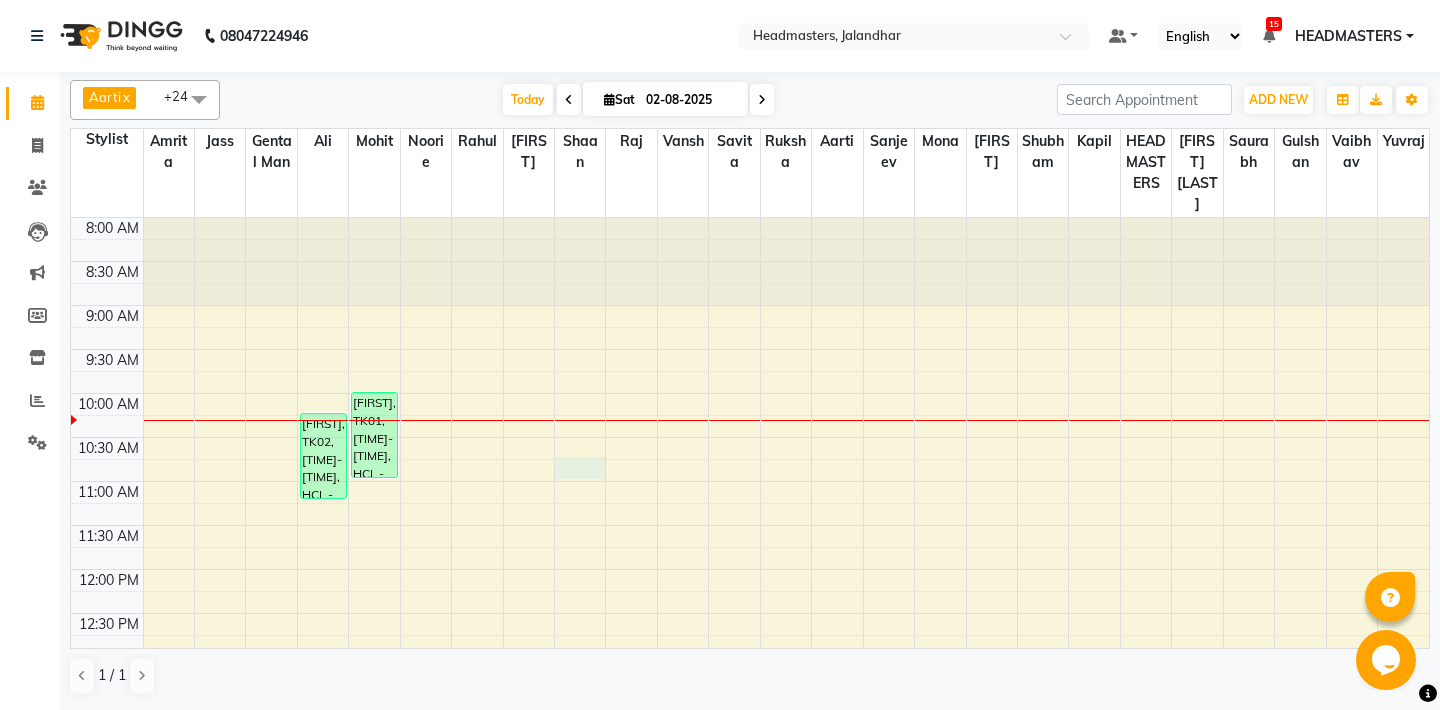 click on "8:00 AM 8:30 AM 9:00 AM 9:30 AM 10:00 AM 10:30 AM 11:00 AM 11:30 AM 12:00 PM 12:30 PM 1:00 PM 1:30 PM 2:00 PM 2:30 PM 3:00 PM 3:30 PM 4:00 PM 4:30 PM 5:00 PM 5:30 PM 6:00 PM 6:30 PM 7:00 PM 7:30 PM 8:00 PM 8:30 PM 9:00 PM 9:30 PM [FIRST], TK02, [TIME]-[TIME], HCL - Hair Cut by Senior Hair Stylist [FIRST], TK01, [TIME]-[TIME], HCL - Hair Cut by Senior Hair Stylist" at bounding box center [750, 833] 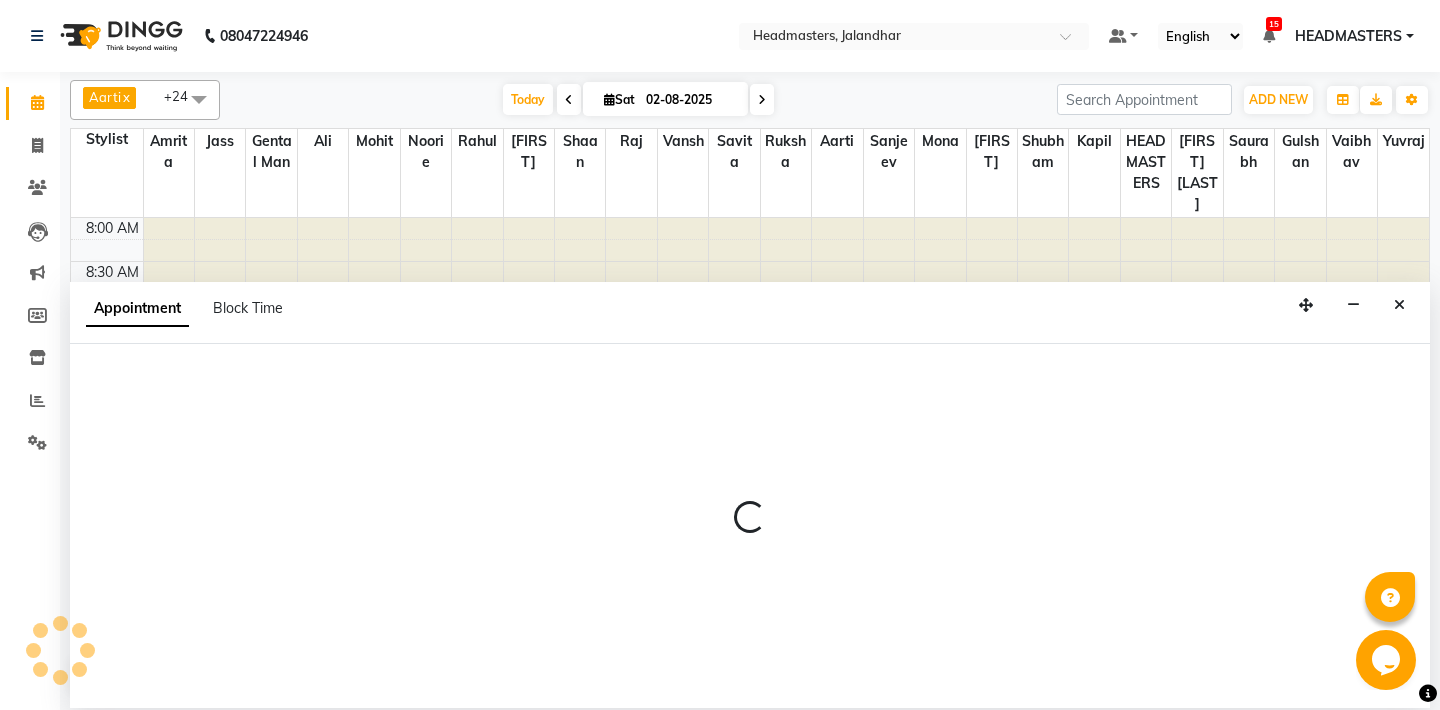 select on "60727" 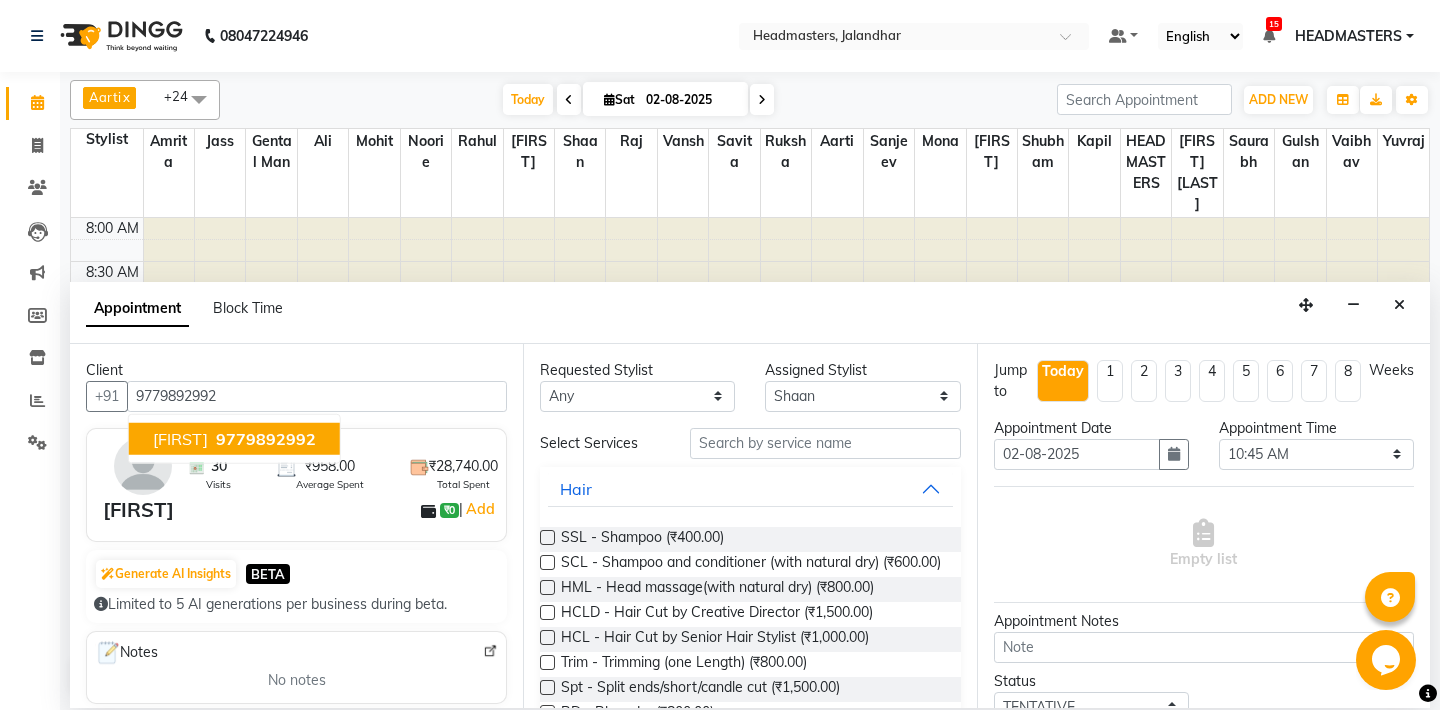 click on "[FIRST] [PHONE]" at bounding box center [234, 439] 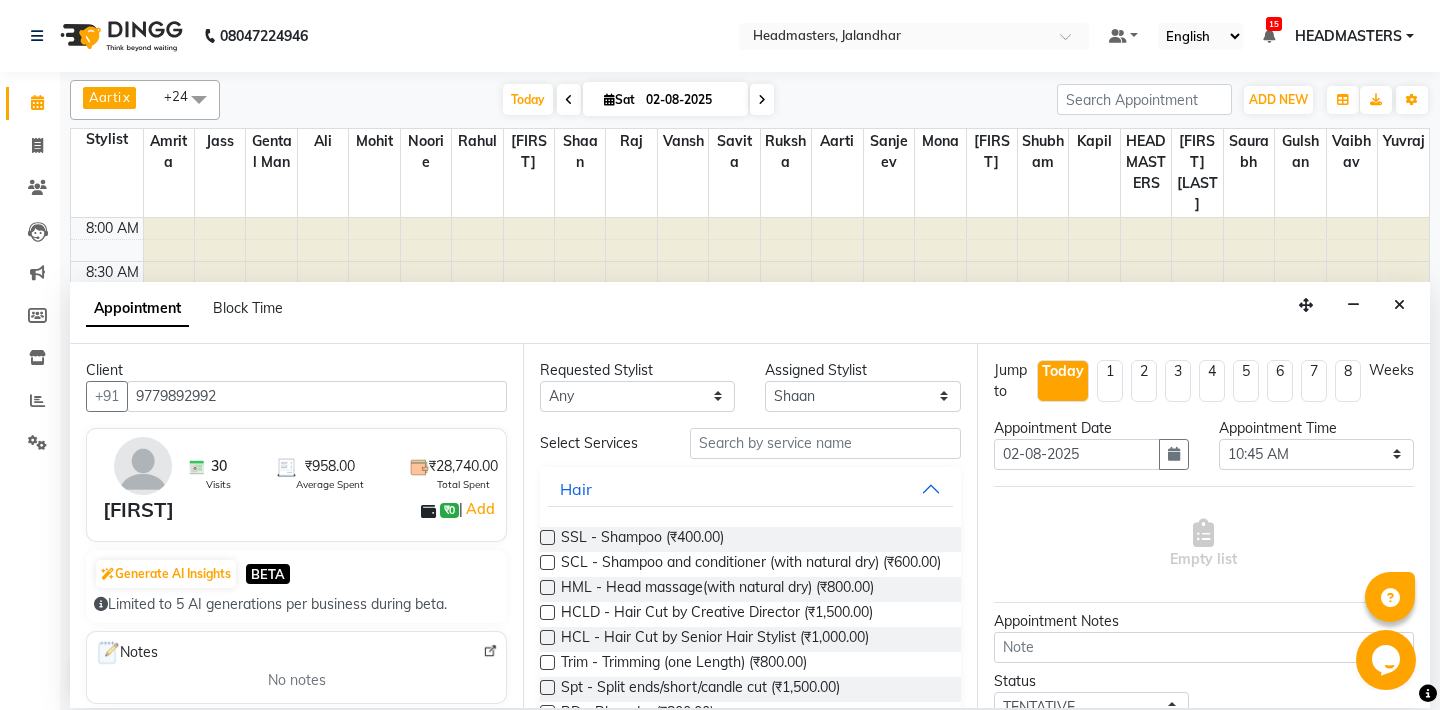 type on "9779892992" 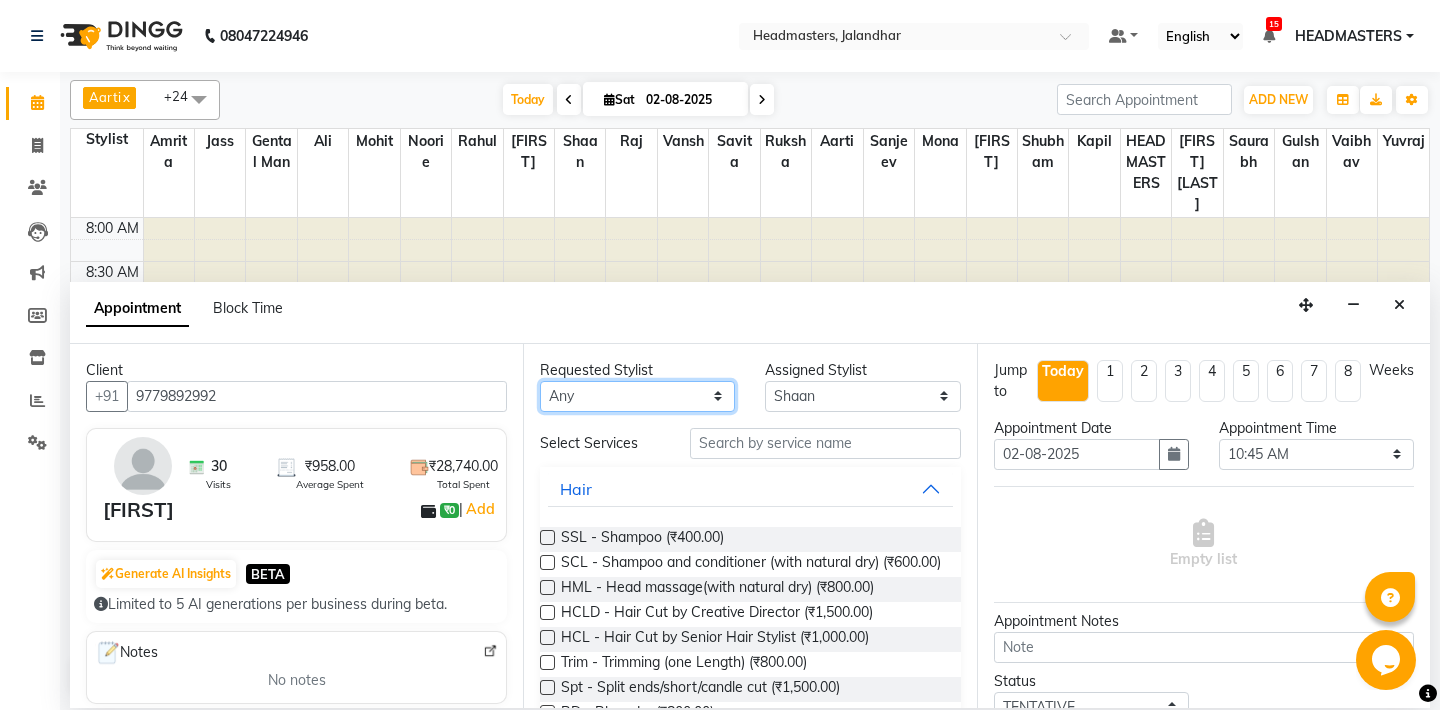 click on "Any [FIRST] [FIRST] [FIRST] [FIRST] [FIRST] [FIRST] [FIRST] [FIRST] [FIRST] [FIRST] [FIRST] [FIRST] [FIRST] [FIRST] [FIRST] [FIRST] [FIRST] [FIRST] [FIRST] [FIRST] [FIRST] [FIRST] [FIRST] [FIRST]" at bounding box center (637, 396) 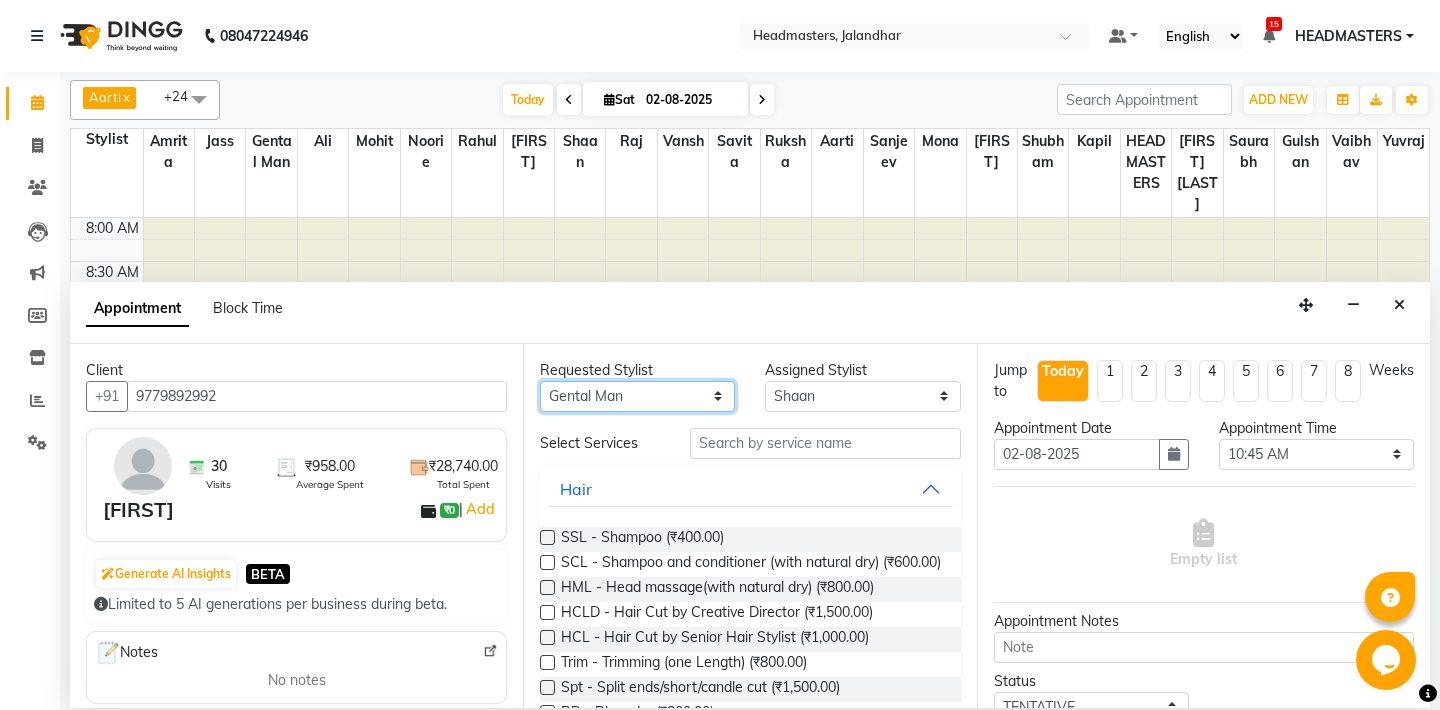 click on "Gental Man" at bounding box center [0, 0] 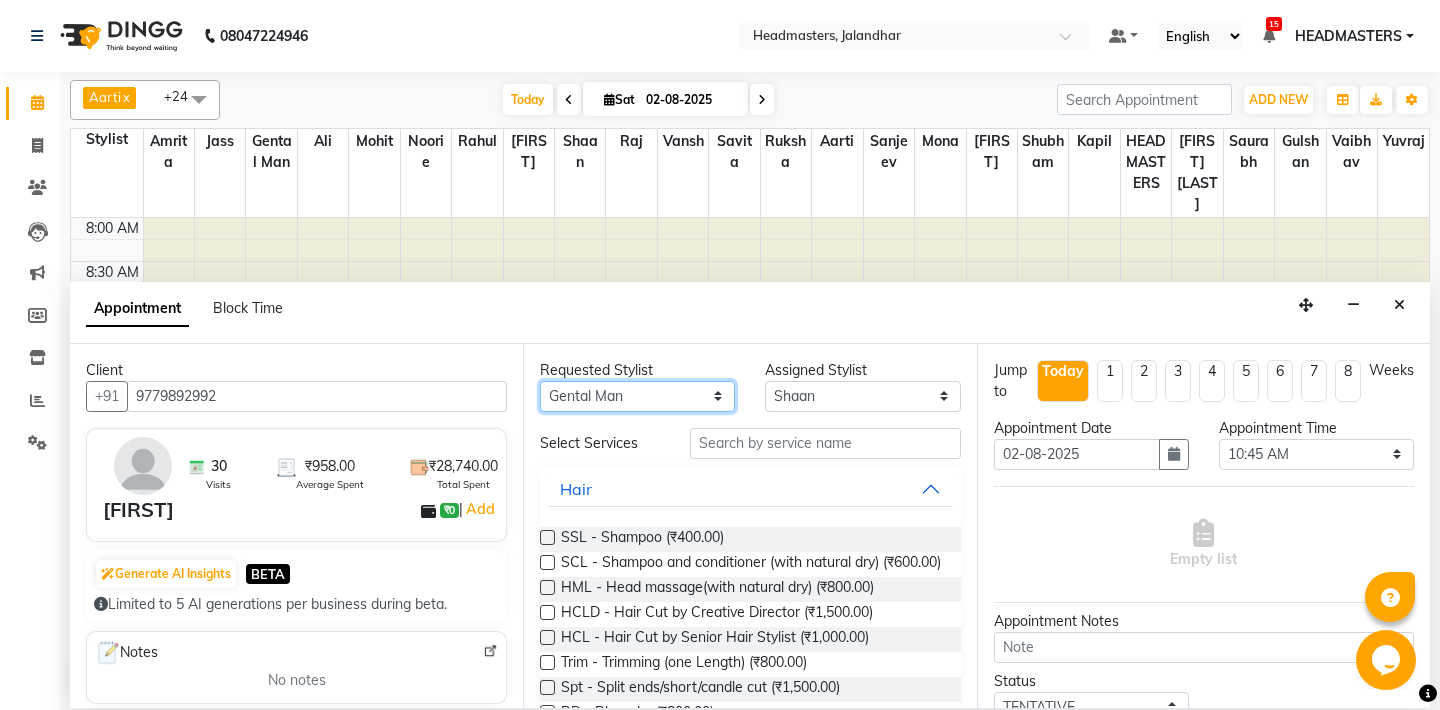 select on "60717" 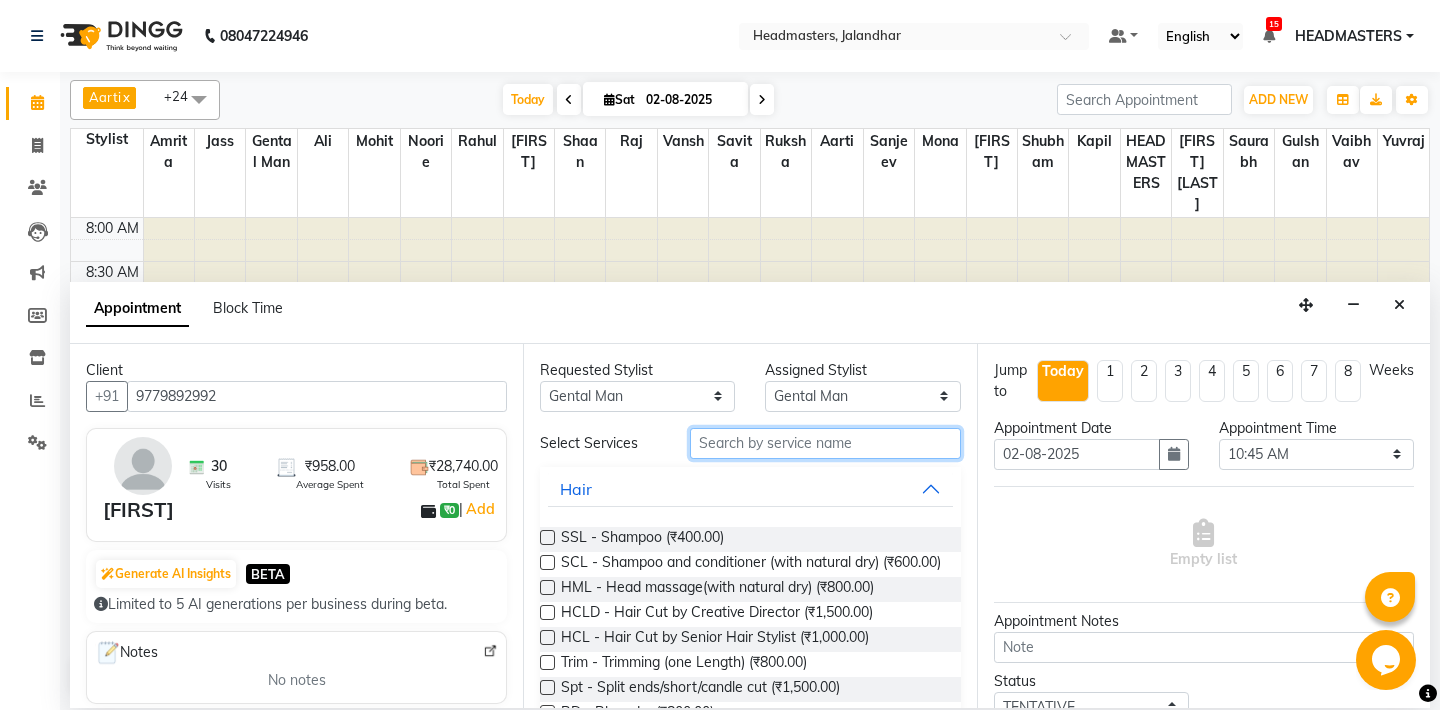 click at bounding box center [825, 443] 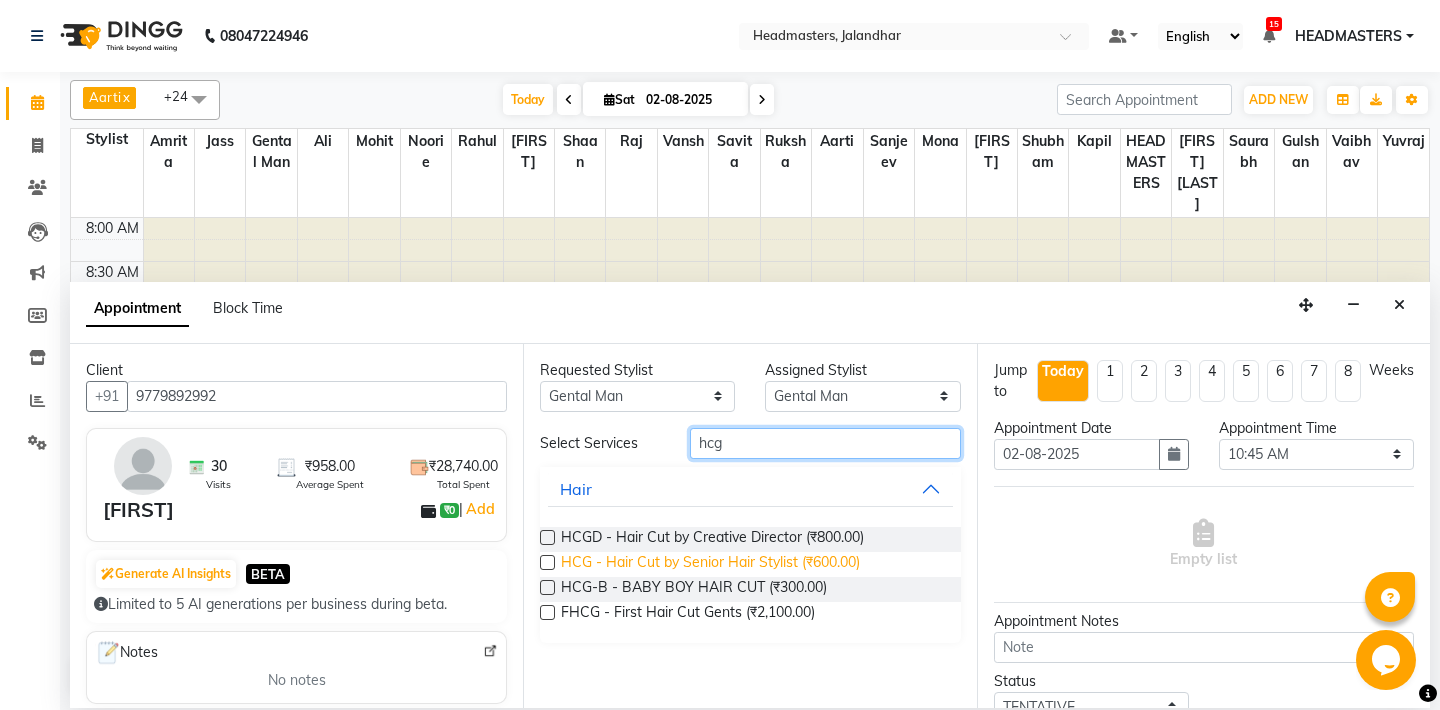 type on "hcg" 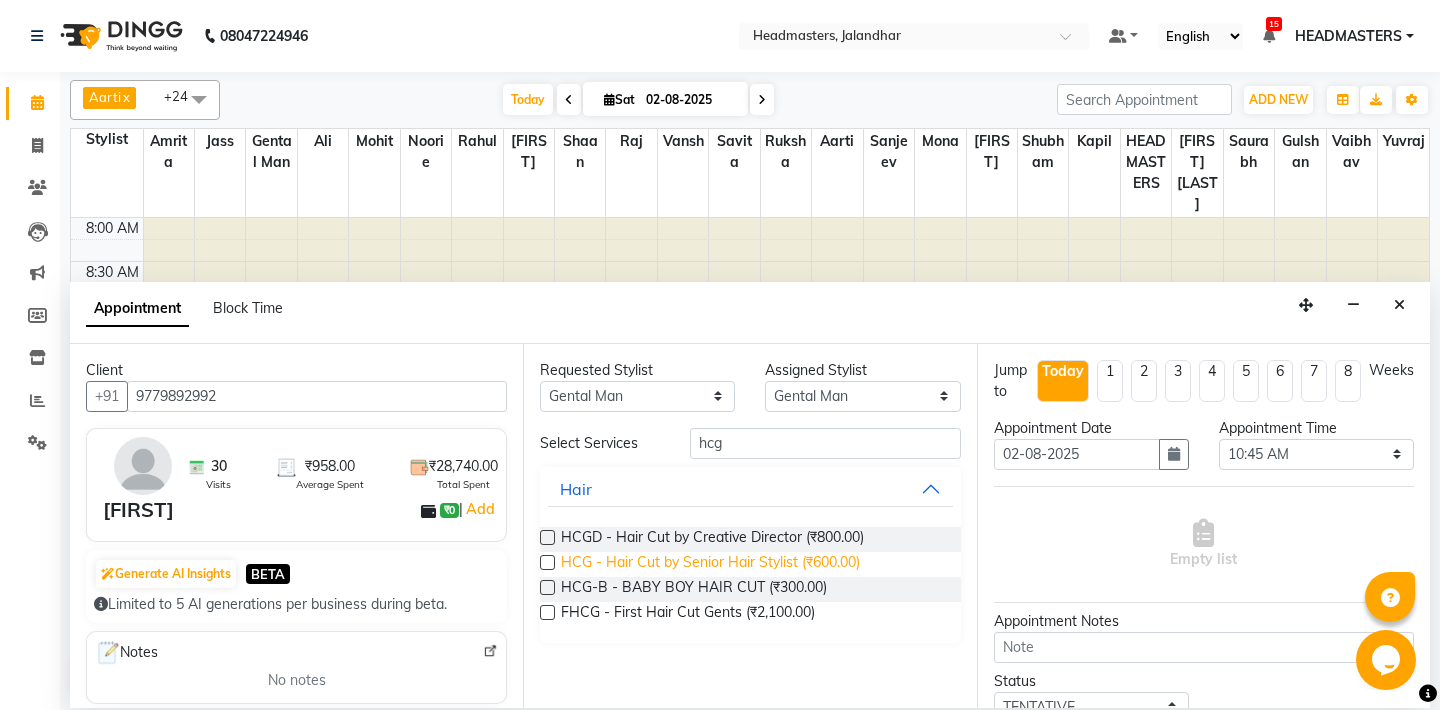 click on "HCG - Hair Cut by Senior Hair Stylist (₹600.00)" at bounding box center (710, 564) 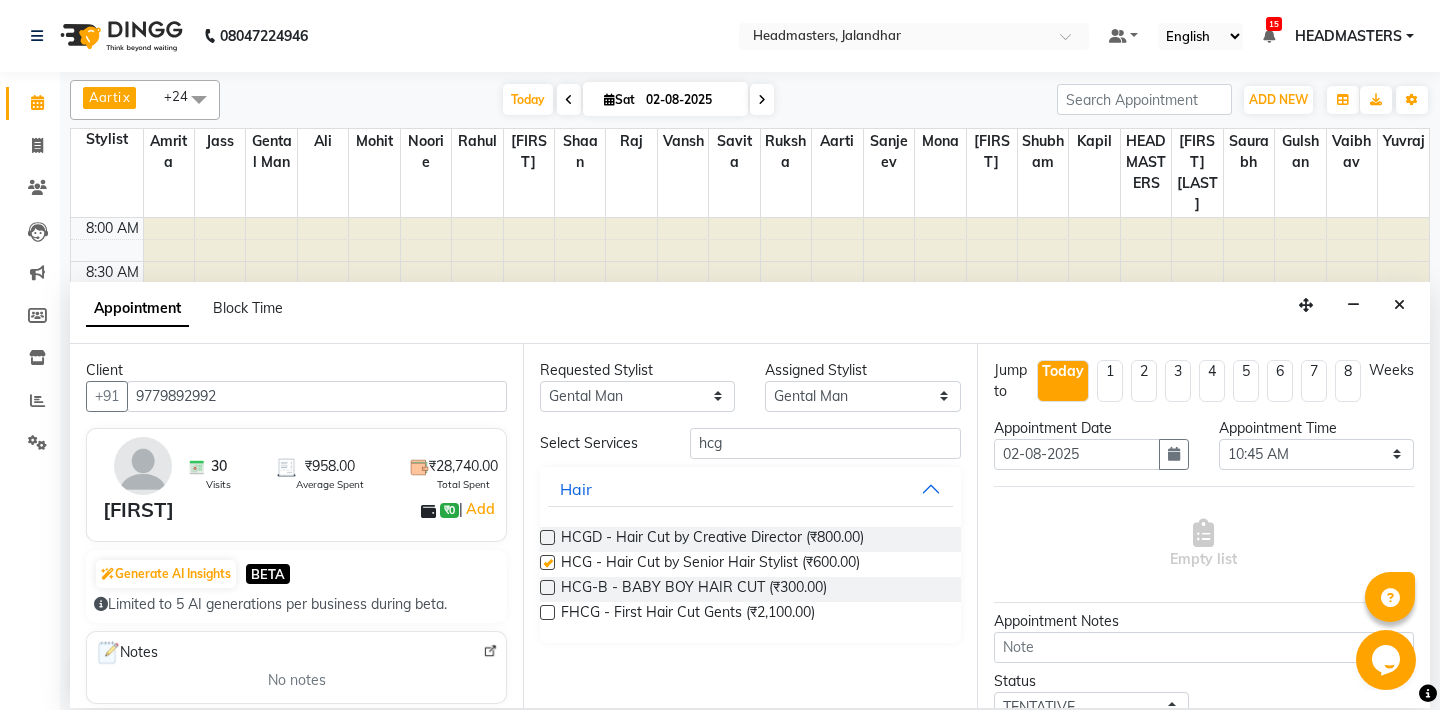 checkbox on "false" 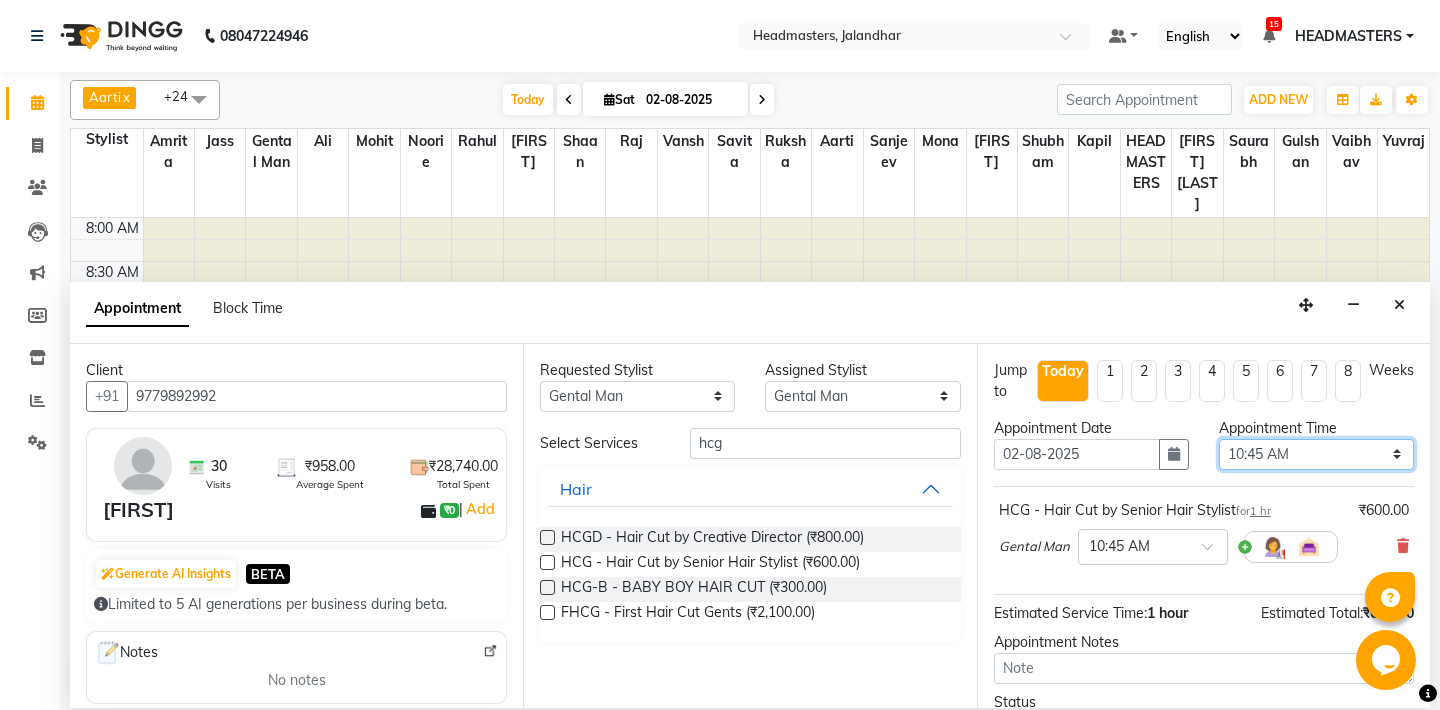 click on "Select 09:00 AM 09:15 AM 09:30 AM 09:45 AM 10:00 AM 10:15 AM 10:30 AM 10:45 AM 11:00 AM 11:15 AM 11:30 AM 11:45 AM 12:00 PM 12:15 PM 12:30 PM 12:45 PM 01:00 PM 01:15 PM 01:30 PM 01:45 PM 02:00 PM 02:15 PM 02:30 PM 02:45 PM 03:00 PM 03:15 PM 03:30 PM 03:45 PM 04:00 PM 04:15 PM 04:30 PM 04:45 PM 05:00 PM 05:15 PM 05:30 PM 05:45 PM 06:00 PM 06:15 PM 06:30 PM 06:45 PM 07:00 PM 07:15 PM 07:30 PM 07:45 PM 08:00 PM 08:15 PM 08:30 PM 08:45 PM 09:00 PM" at bounding box center [1316, 454] 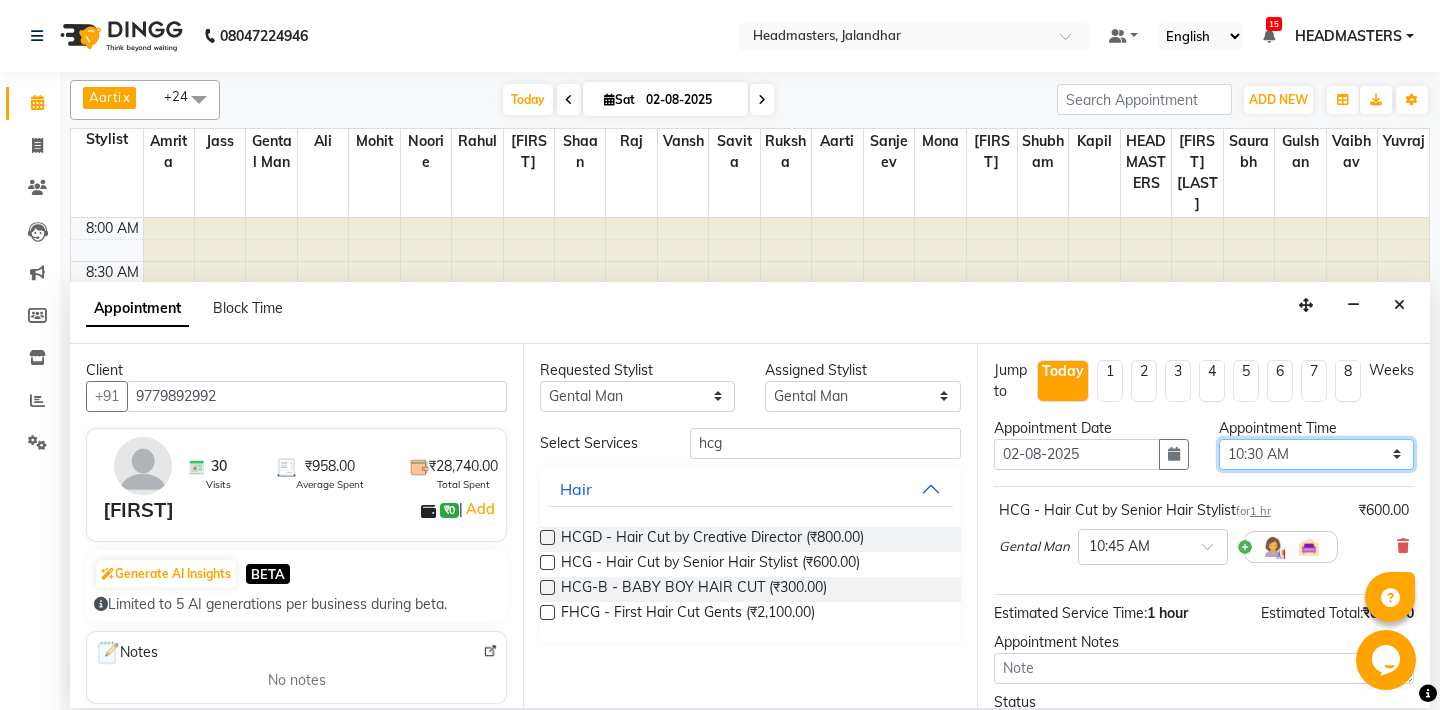 click on "10:30 AM" at bounding box center (0, 0) 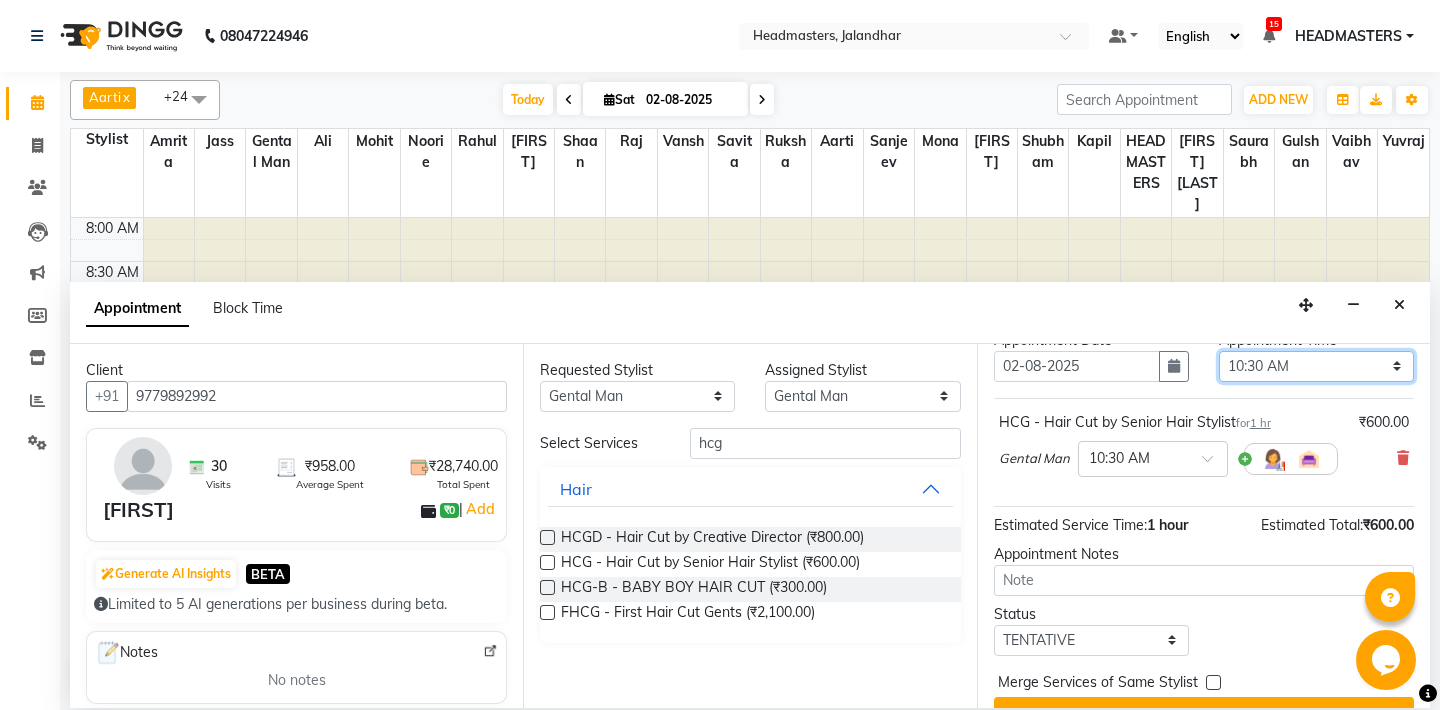 scroll, scrollTop: 127, scrollLeft: 0, axis: vertical 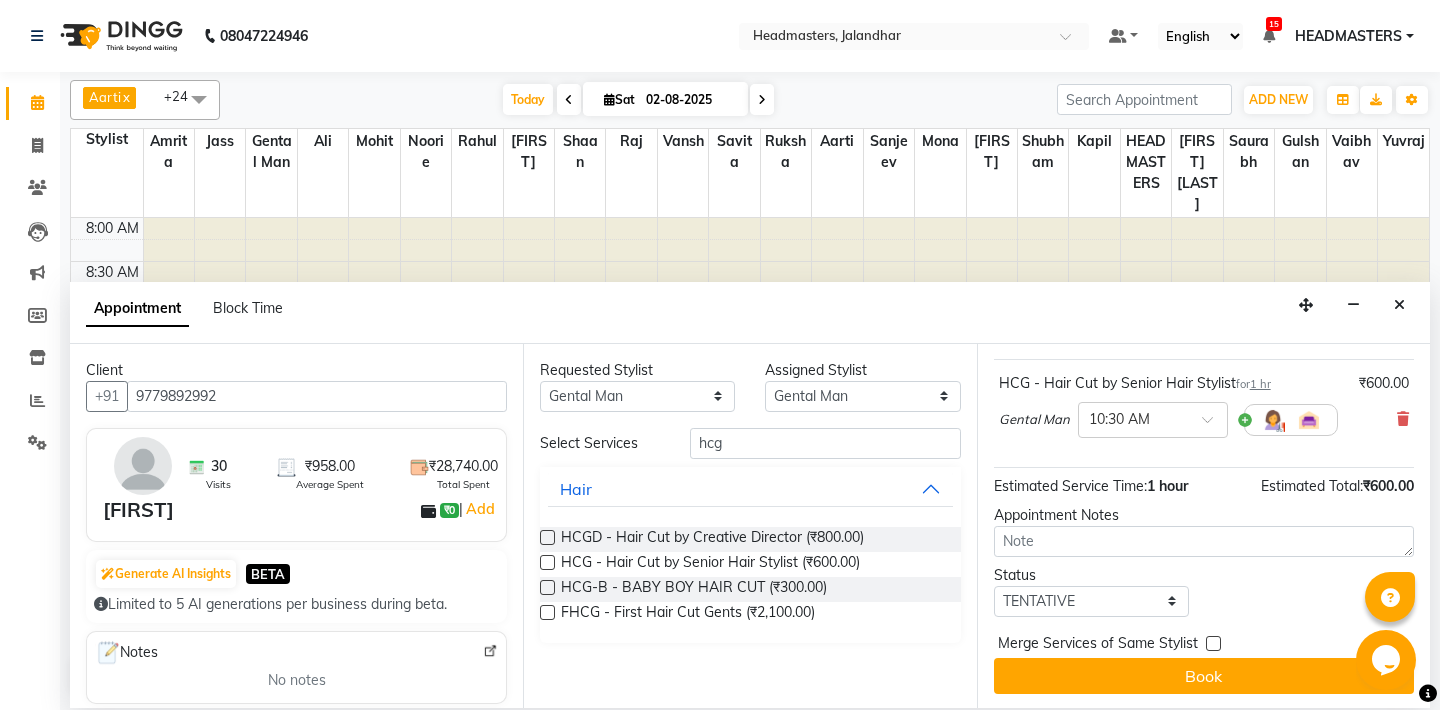 click on "Book" at bounding box center [1204, 676] 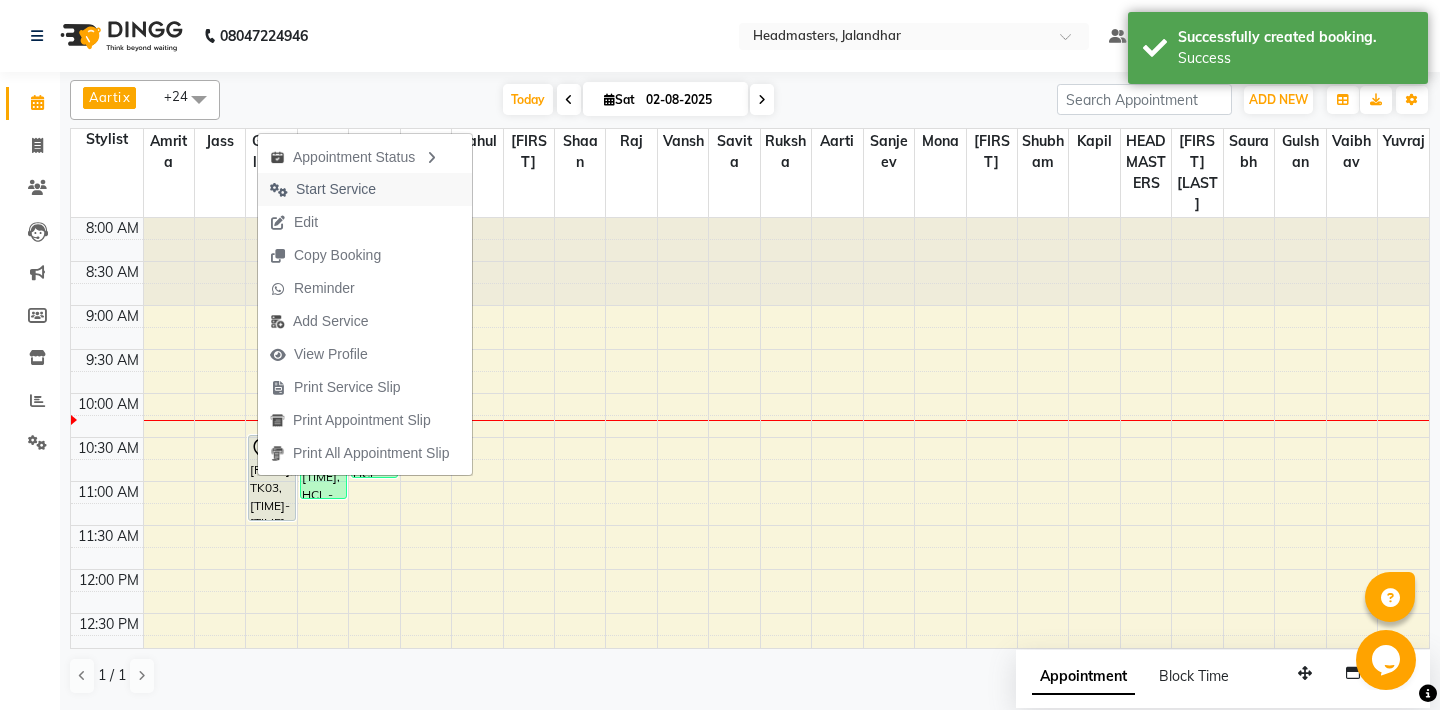 click on "Start Service" at bounding box center [336, 189] 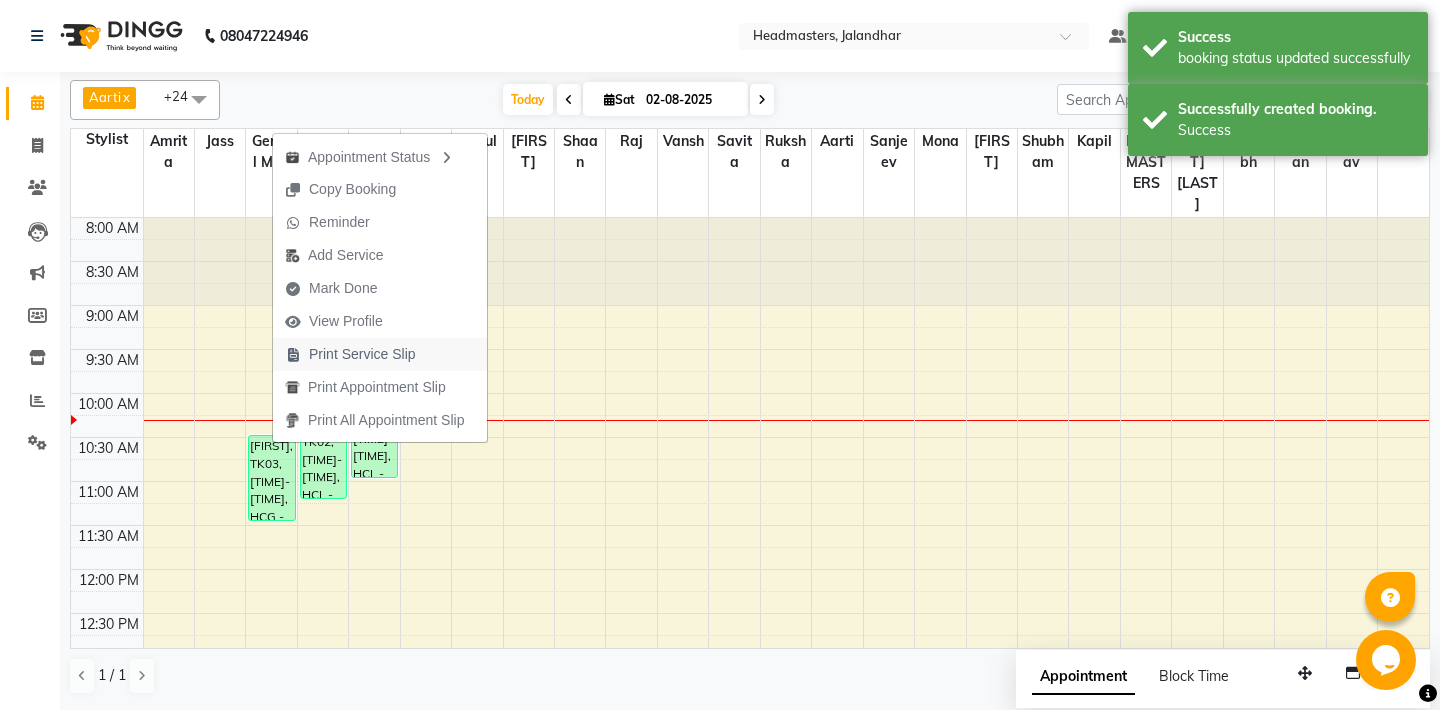 click on "Print Service Slip" at bounding box center [362, 354] 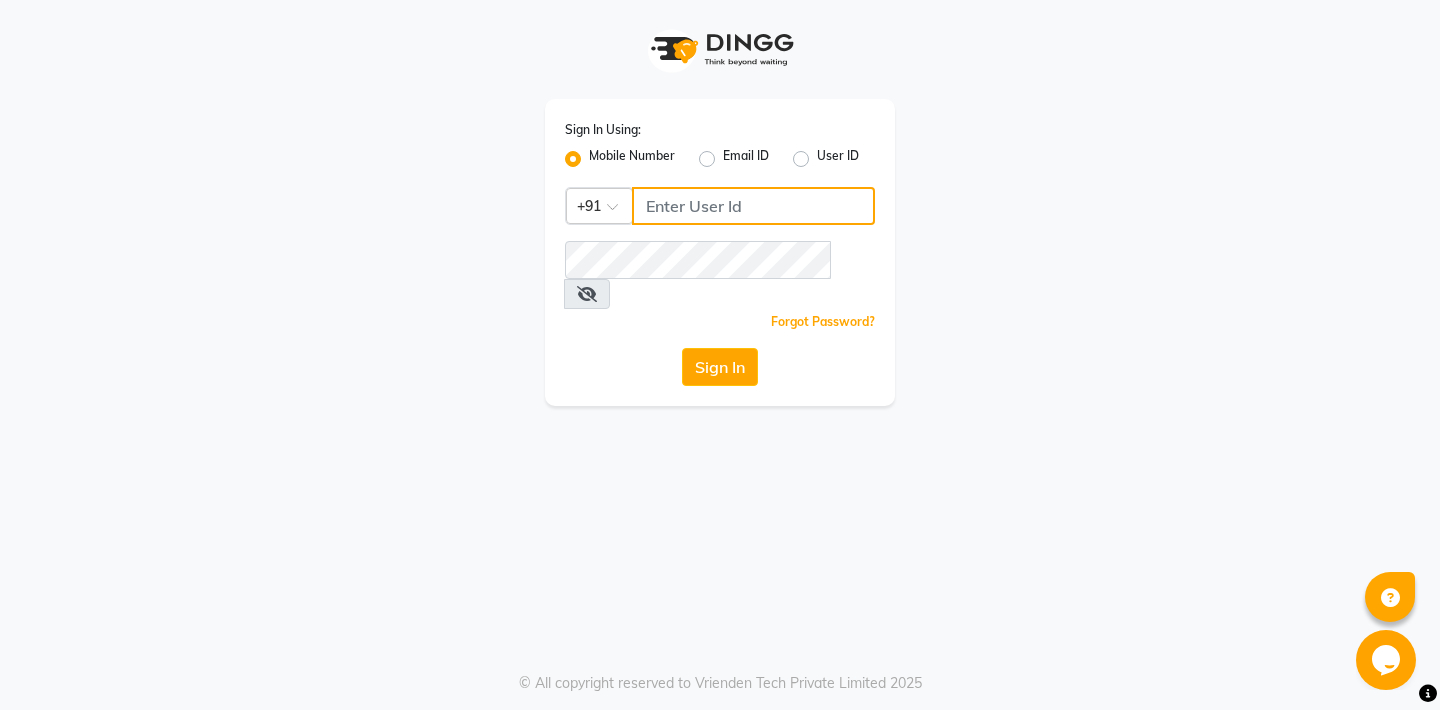 click 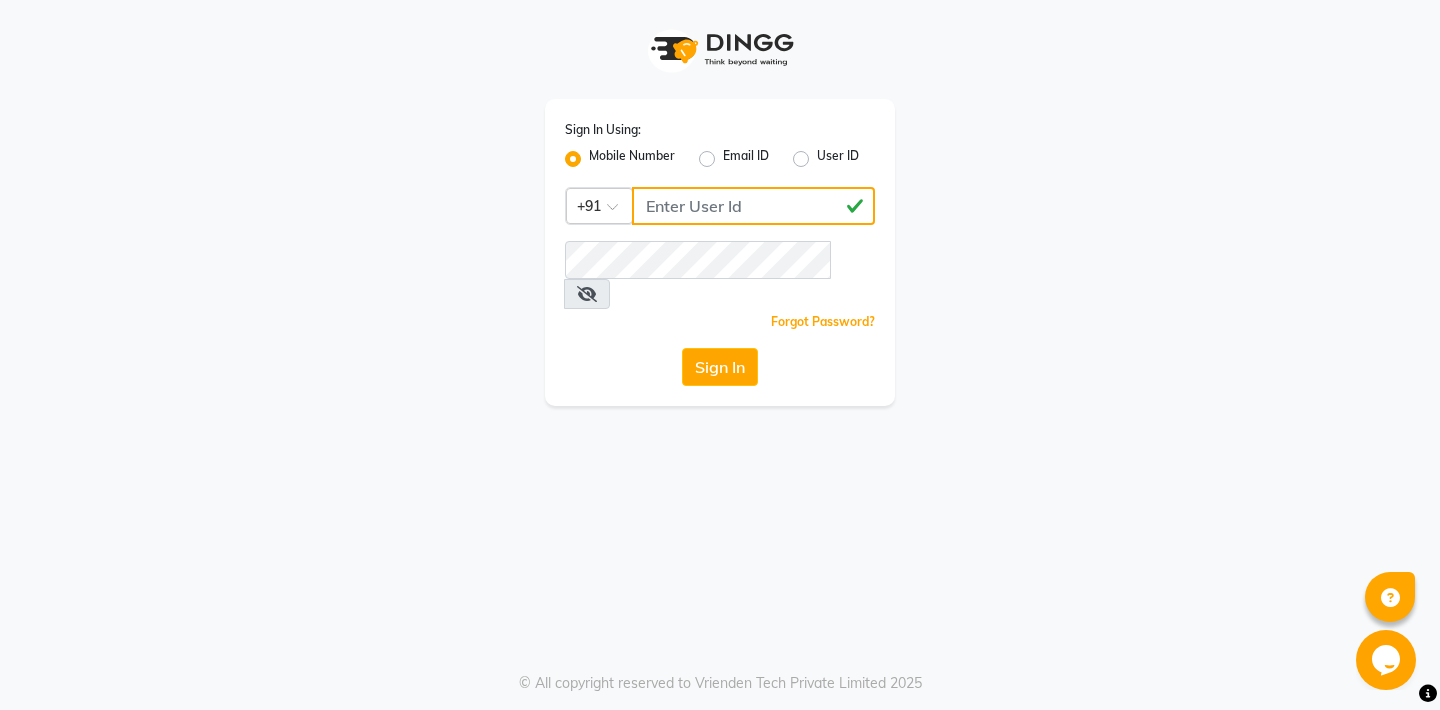 drag, startPoint x: 744, startPoint y: 198, endPoint x: 633, endPoint y: 200, distance: 111.01801 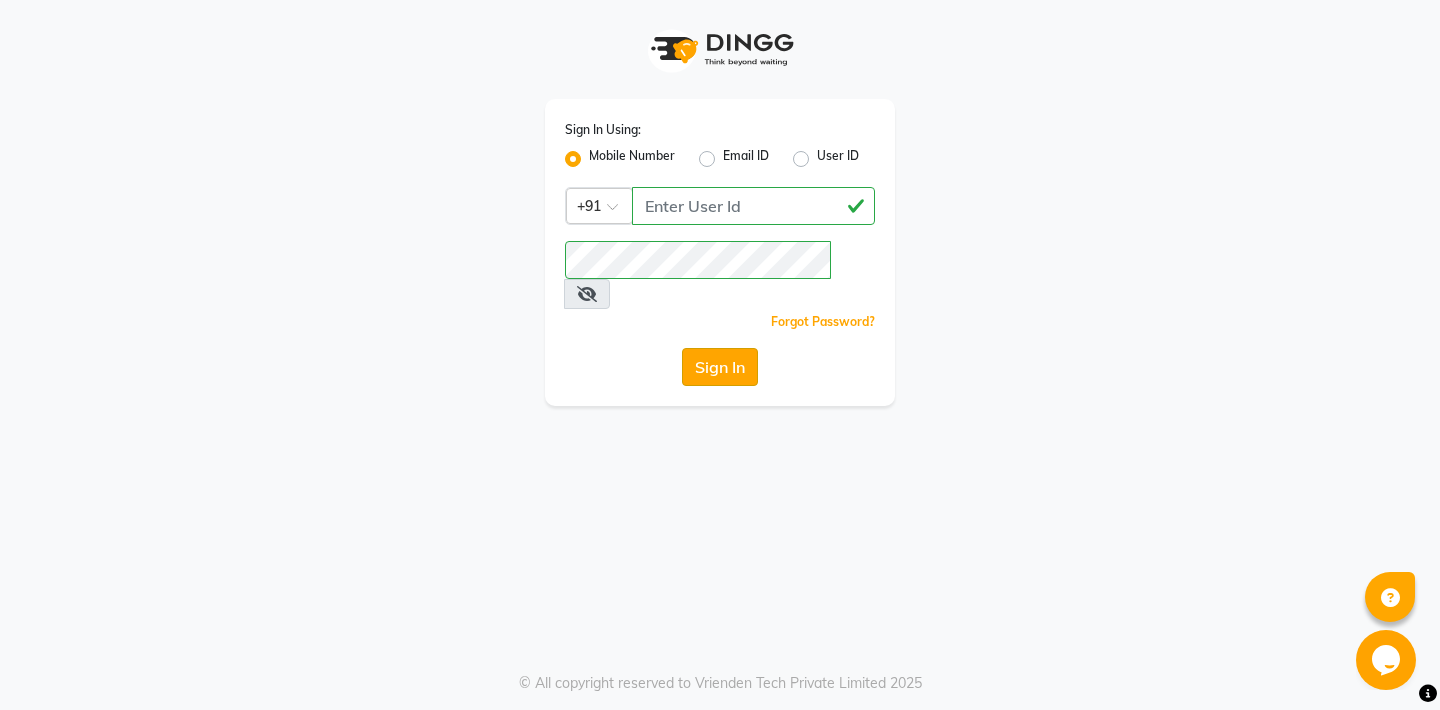 click on "Sign In" 